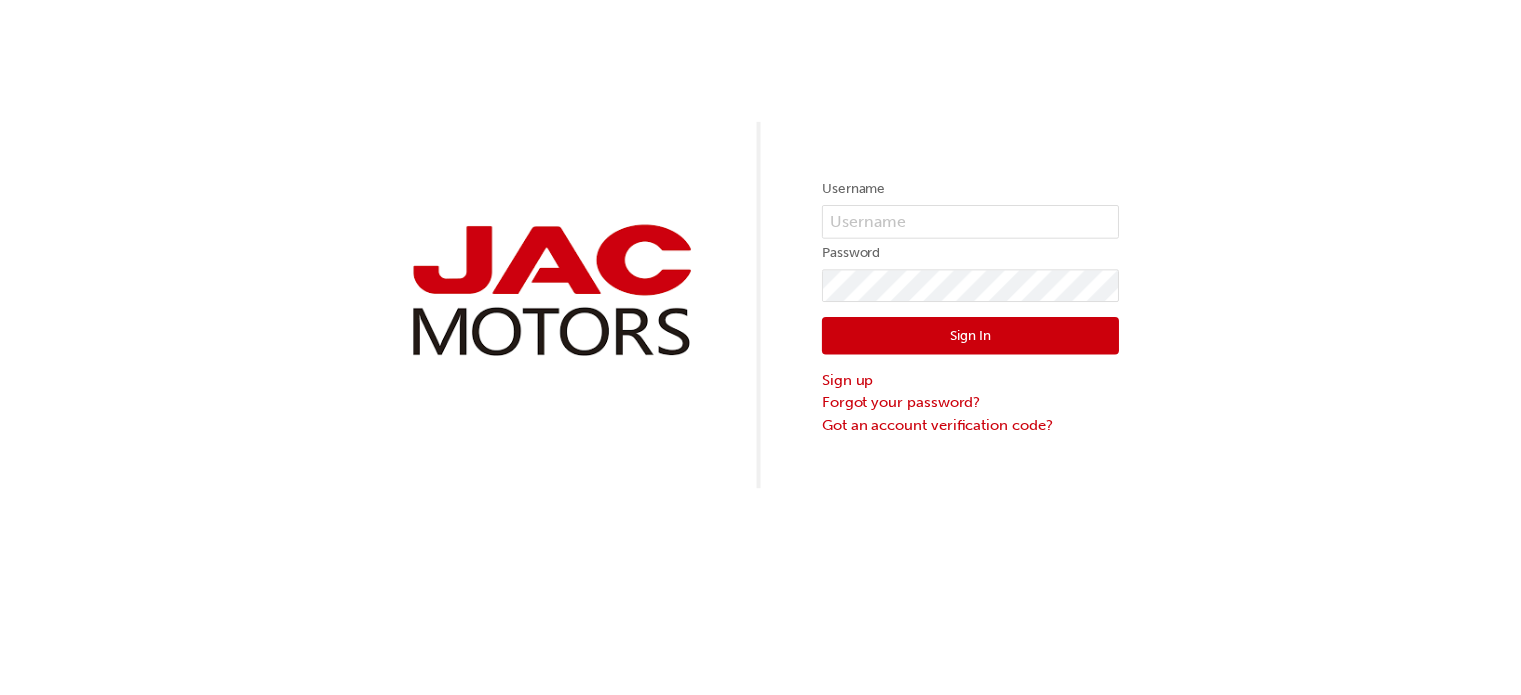 scroll, scrollTop: 0, scrollLeft: 0, axis: both 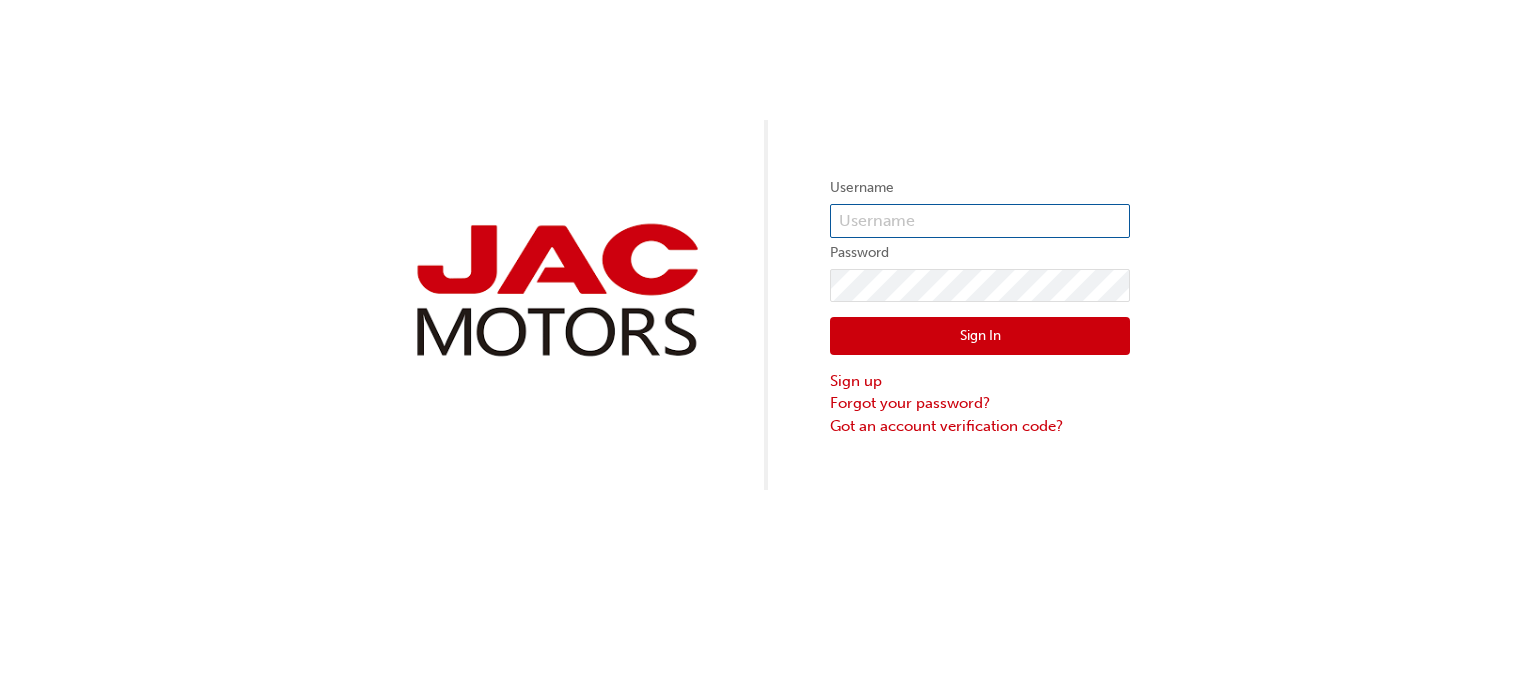 type on "SJ0357" 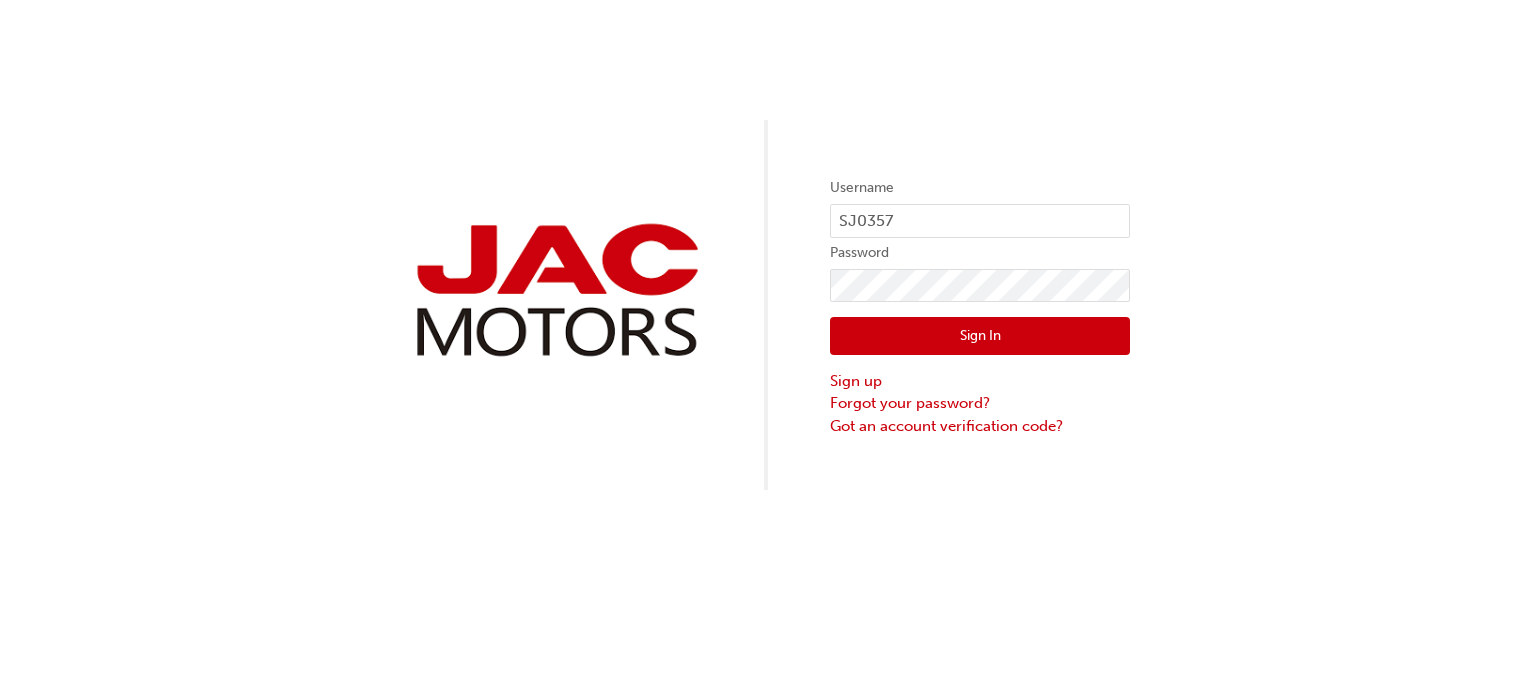 click on "Sign In" at bounding box center (980, 336) 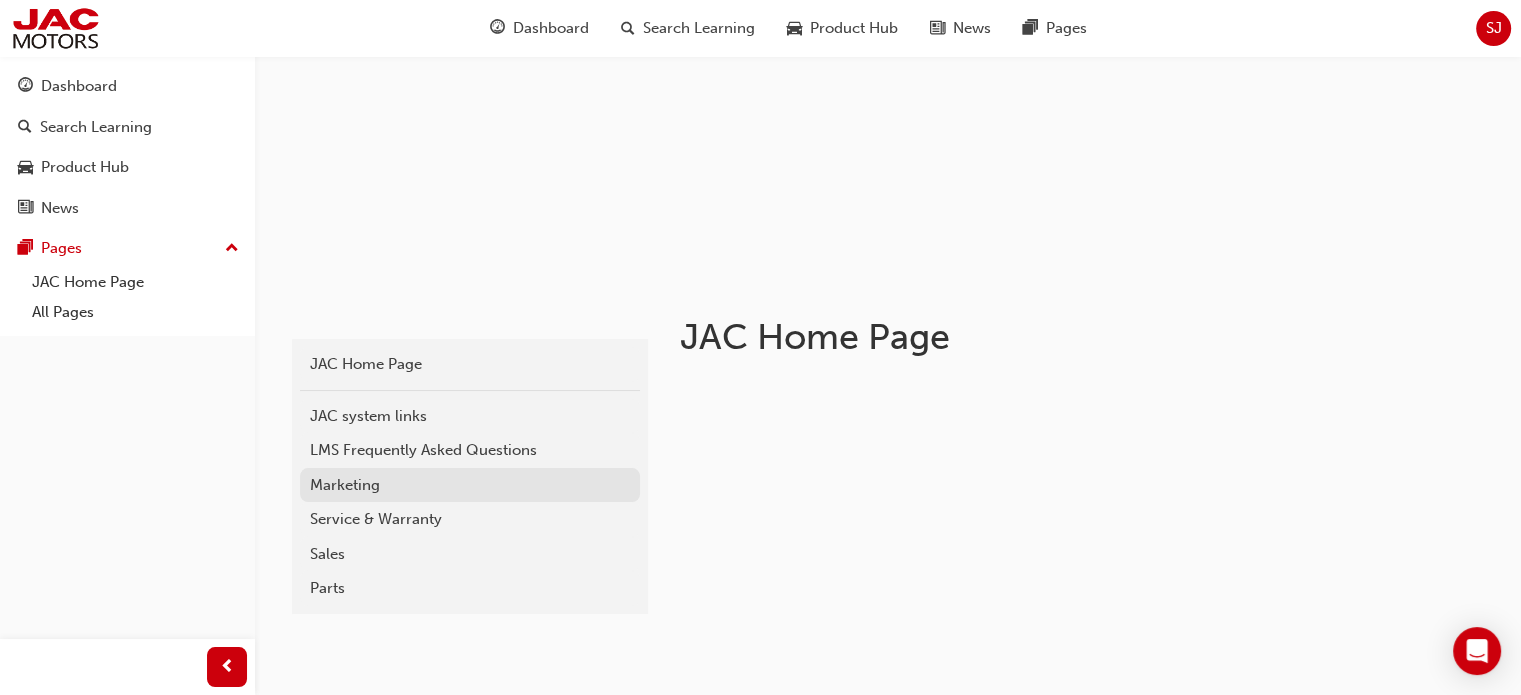 scroll, scrollTop: 300, scrollLeft: 0, axis: vertical 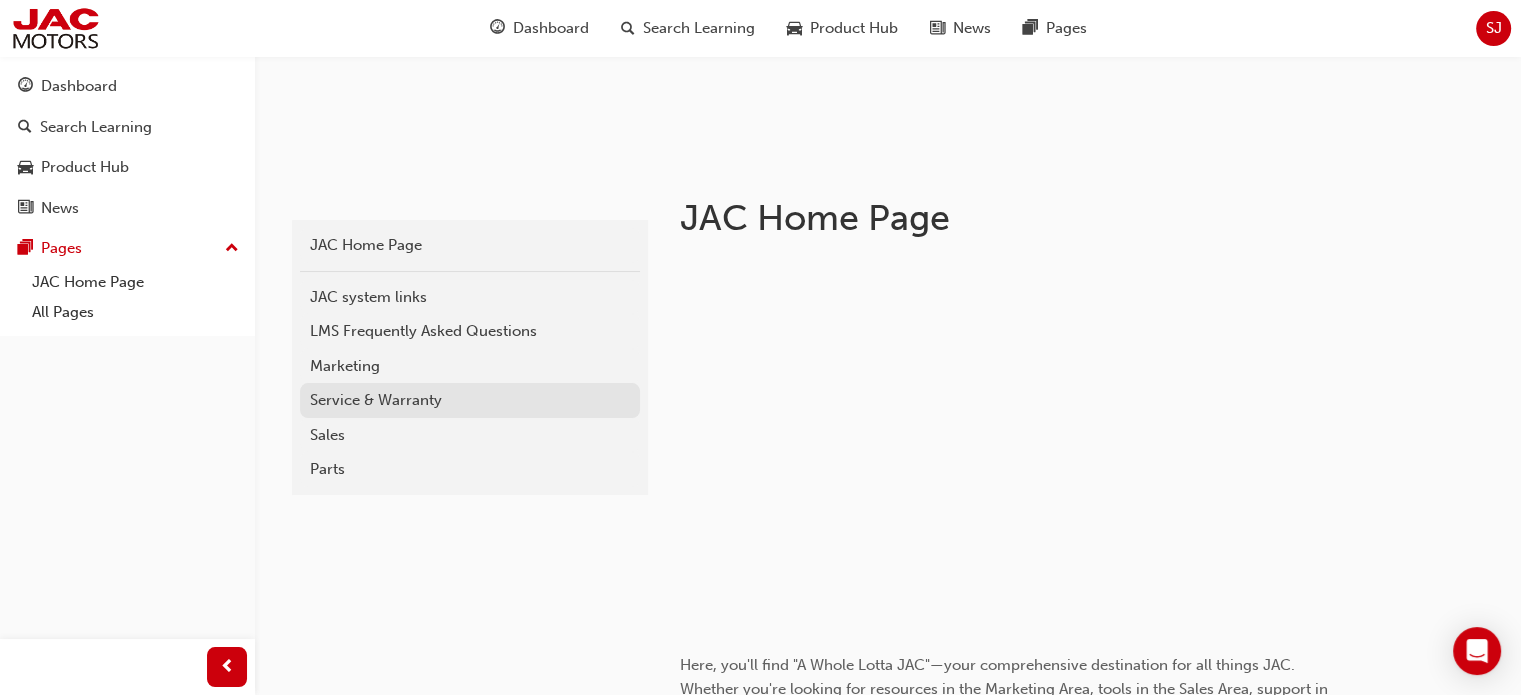 click on "Service & Warranty" at bounding box center (470, 400) 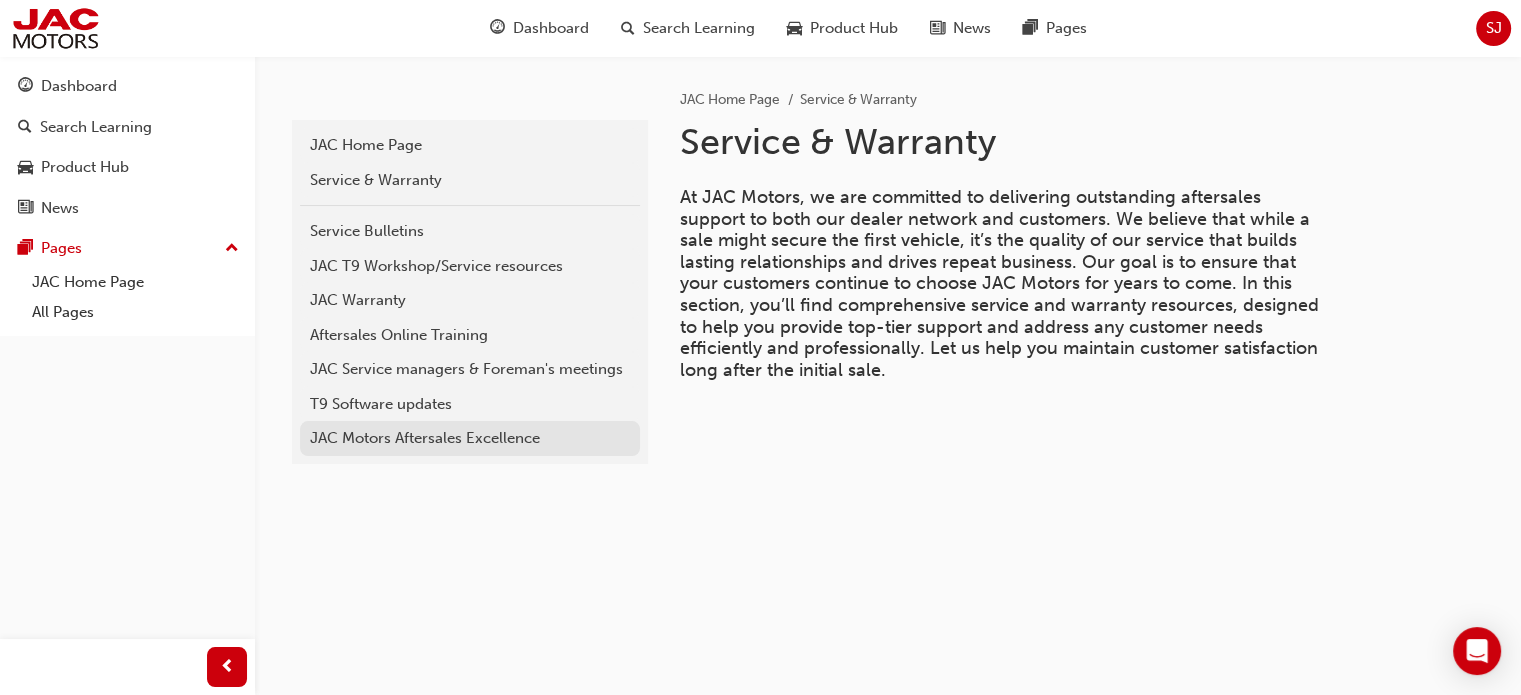 click on "JAC Motors Aftersales Excellence" at bounding box center [470, 438] 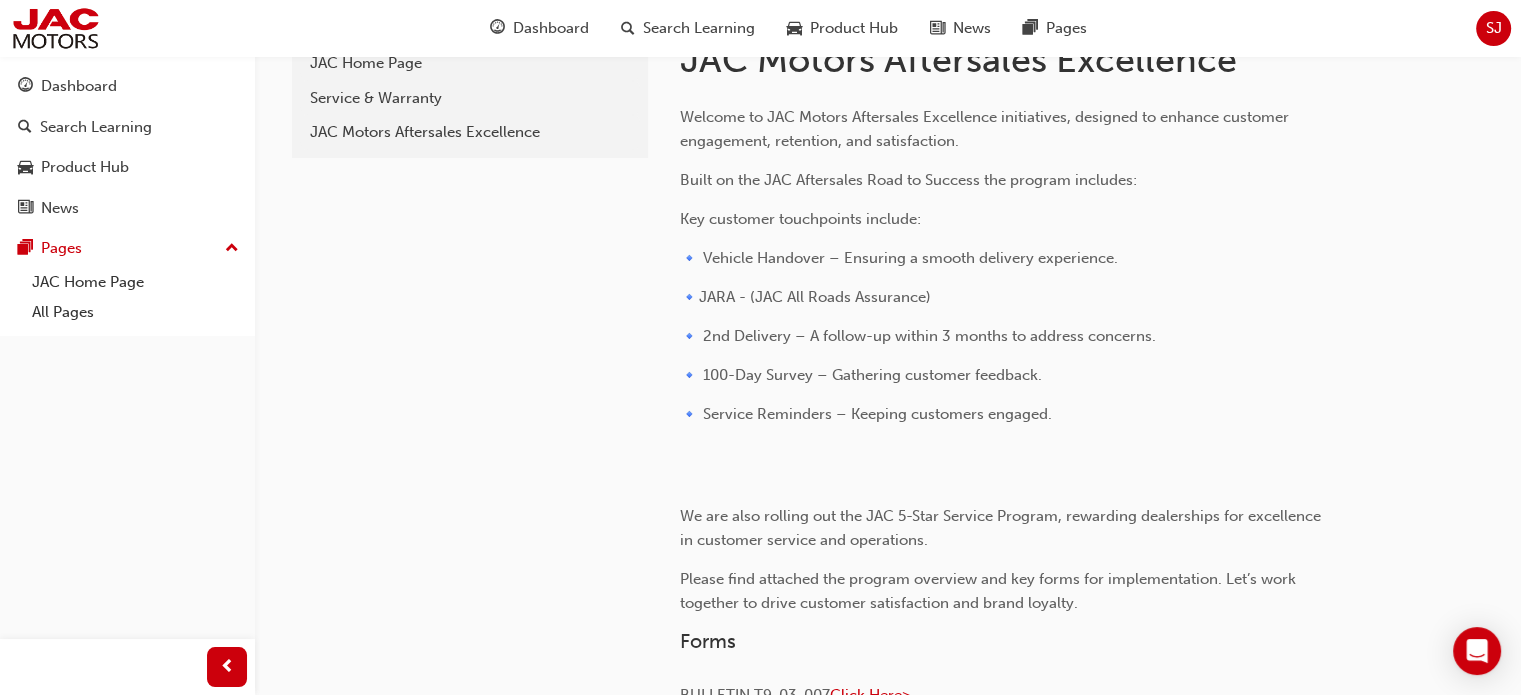 scroll, scrollTop: 0, scrollLeft: 0, axis: both 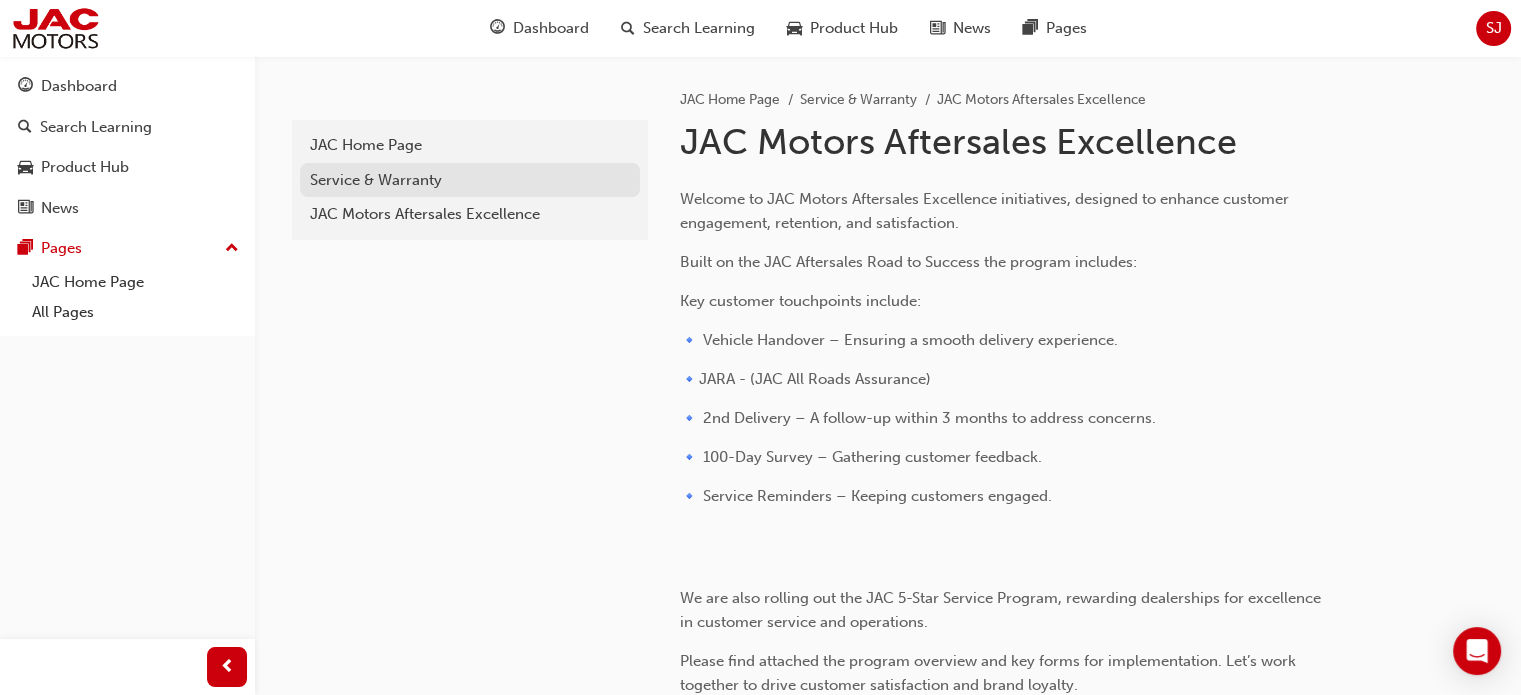 click on "Service & Warranty" at bounding box center (470, 180) 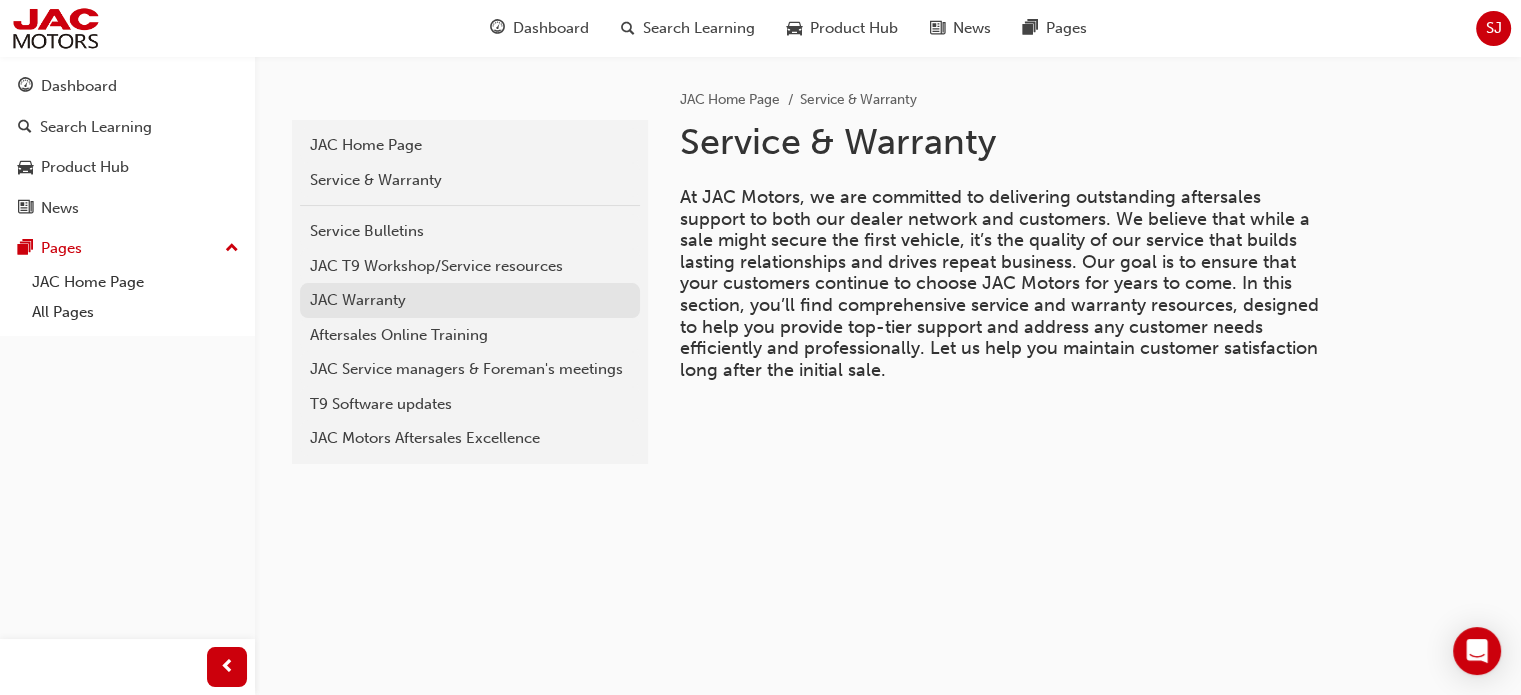 scroll, scrollTop: 0, scrollLeft: 0, axis: both 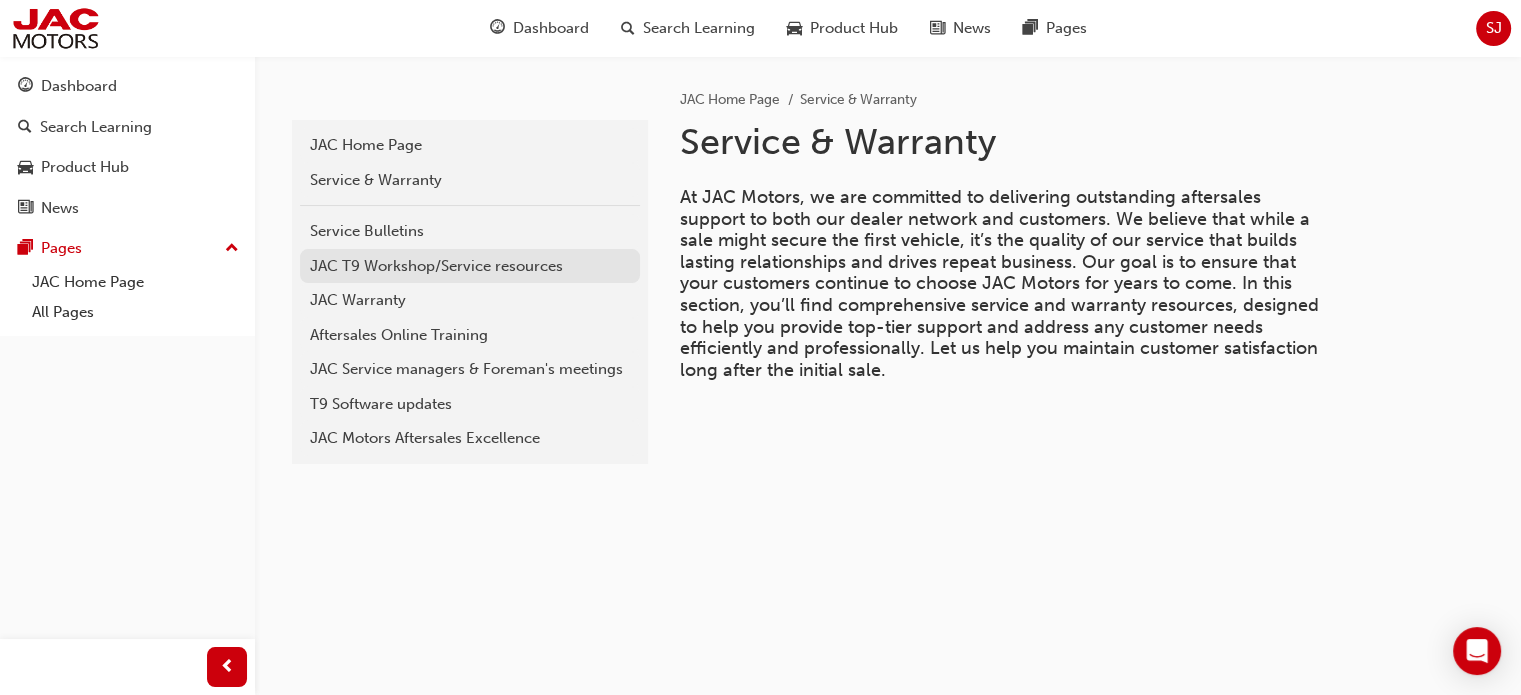 click on "JAC T9 Workshop/Service resources" at bounding box center (470, 266) 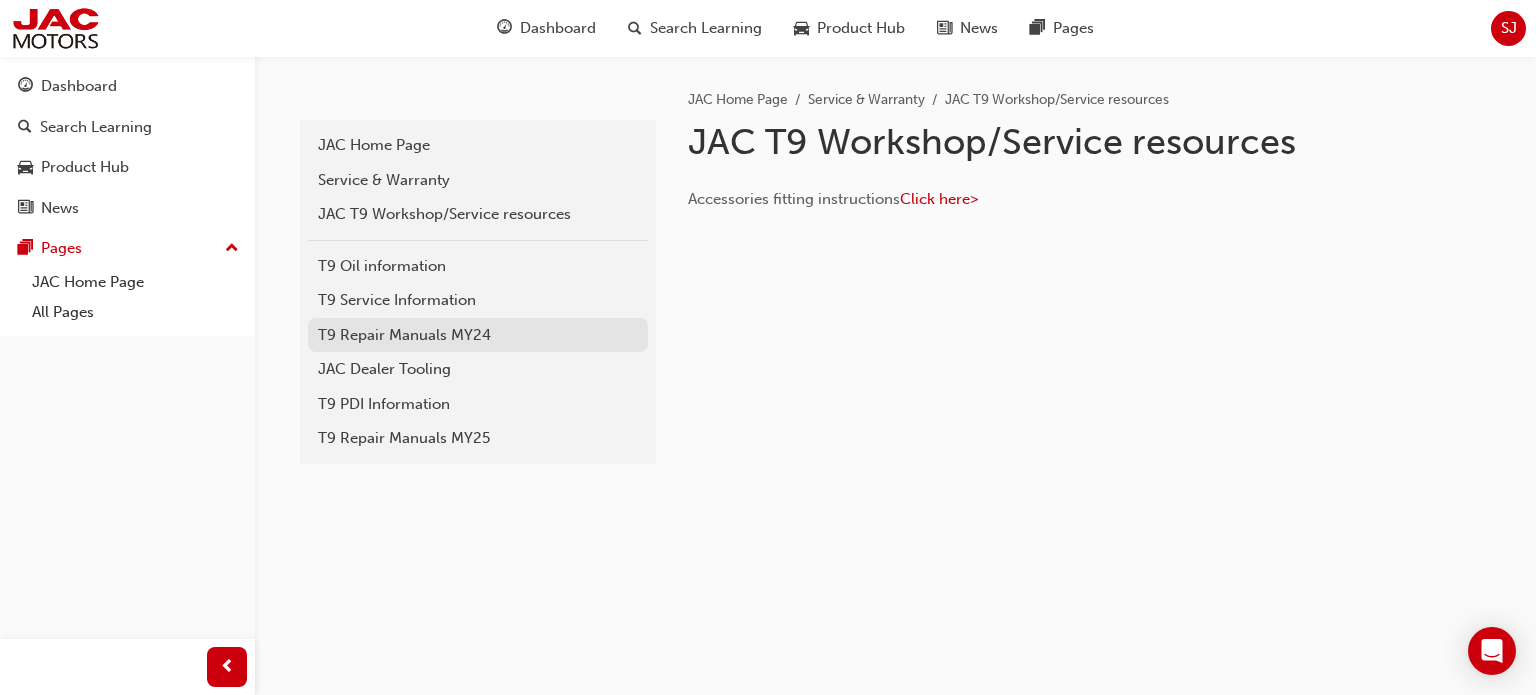 click on "T9 Repair Manuals MY24" at bounding box center [478, 335] 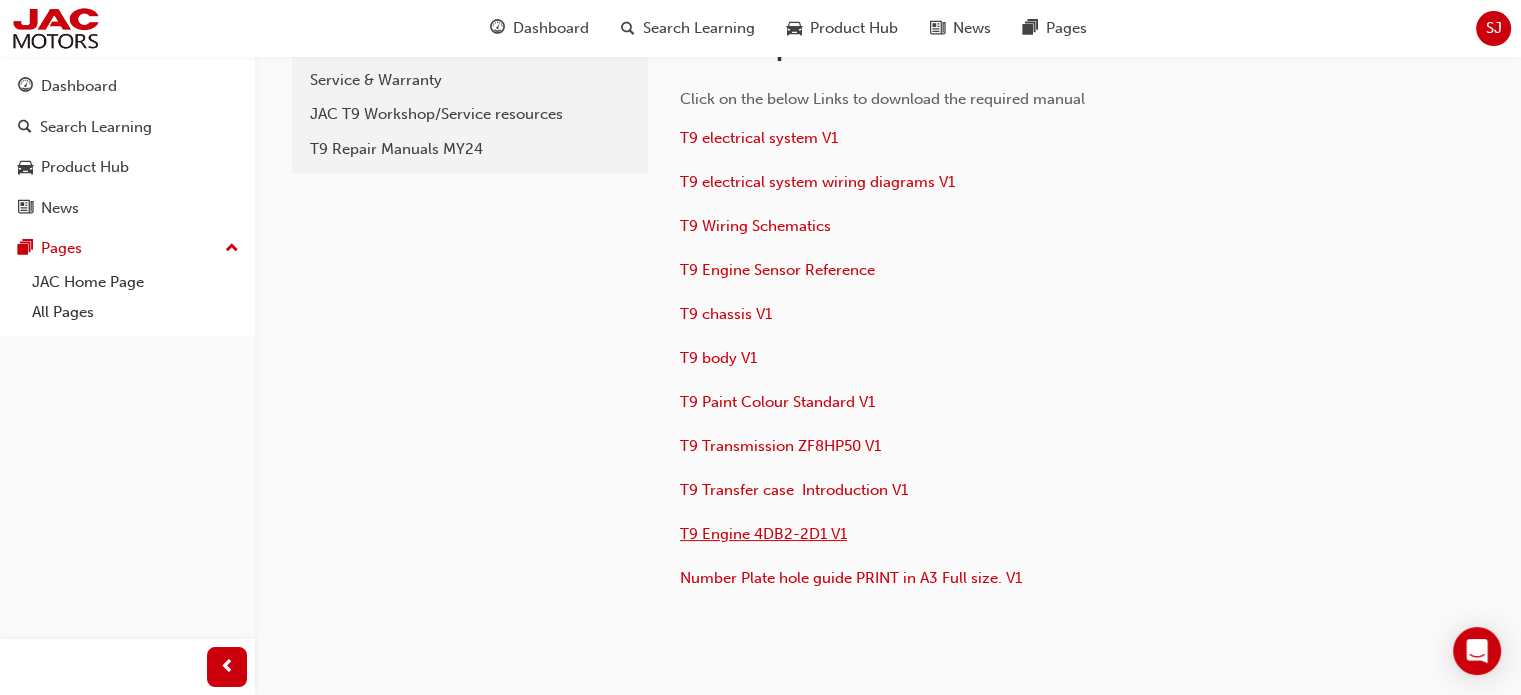 scroll, scrollTop: 189, scrollLeft: 0, axis: vertical 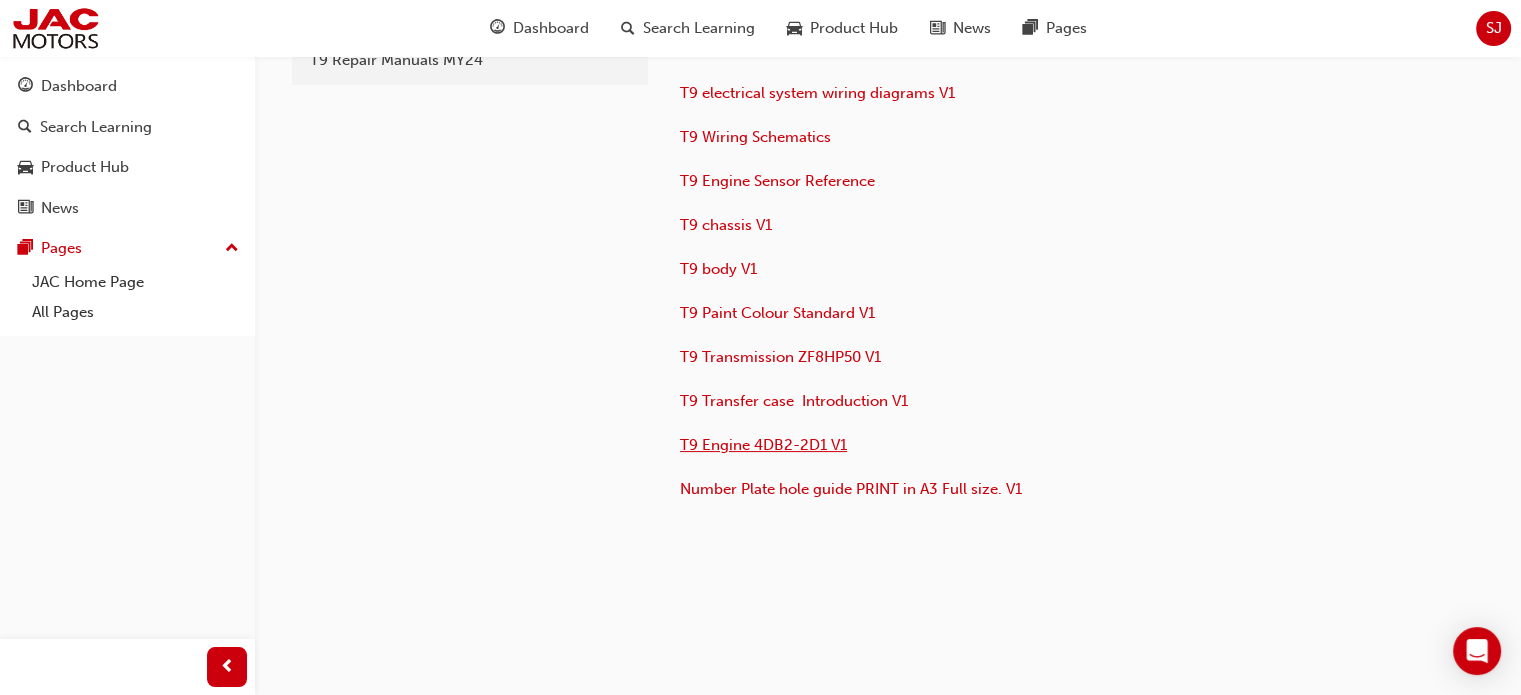 click on "T9 Engine 4DB2-2D1 V1" at bounding box center [763, 445] 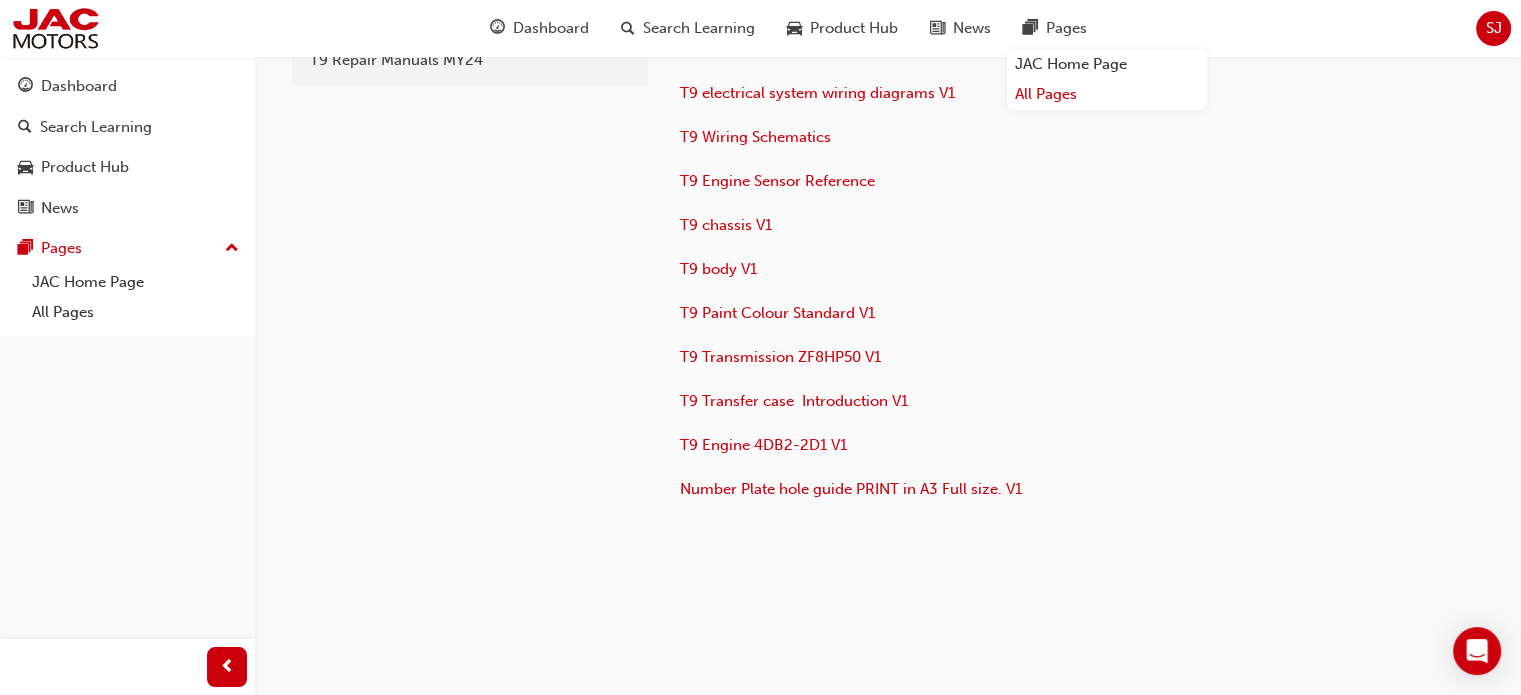click on "All Pages" at bounding box center (1107, 94) 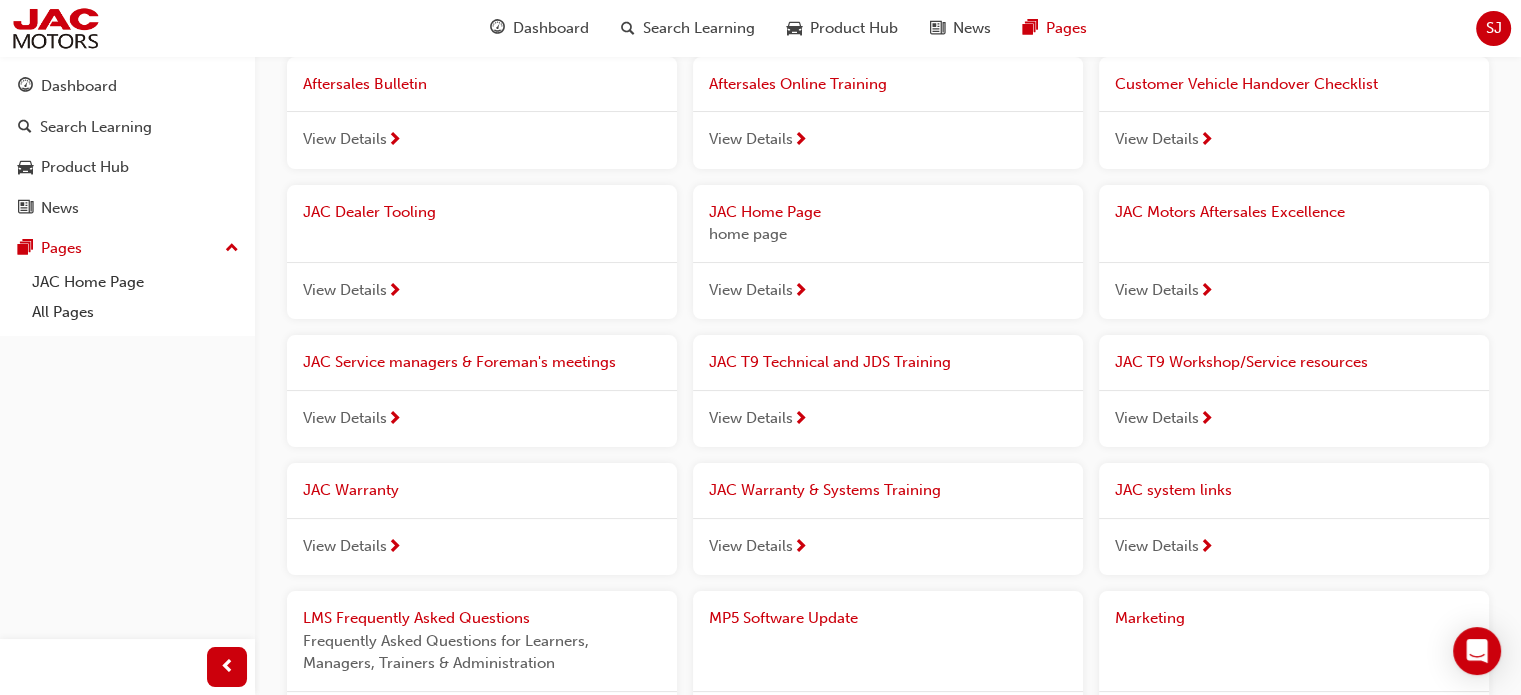 scroll, scrollTop: 200, scrollLeft: 0, axis: vertical 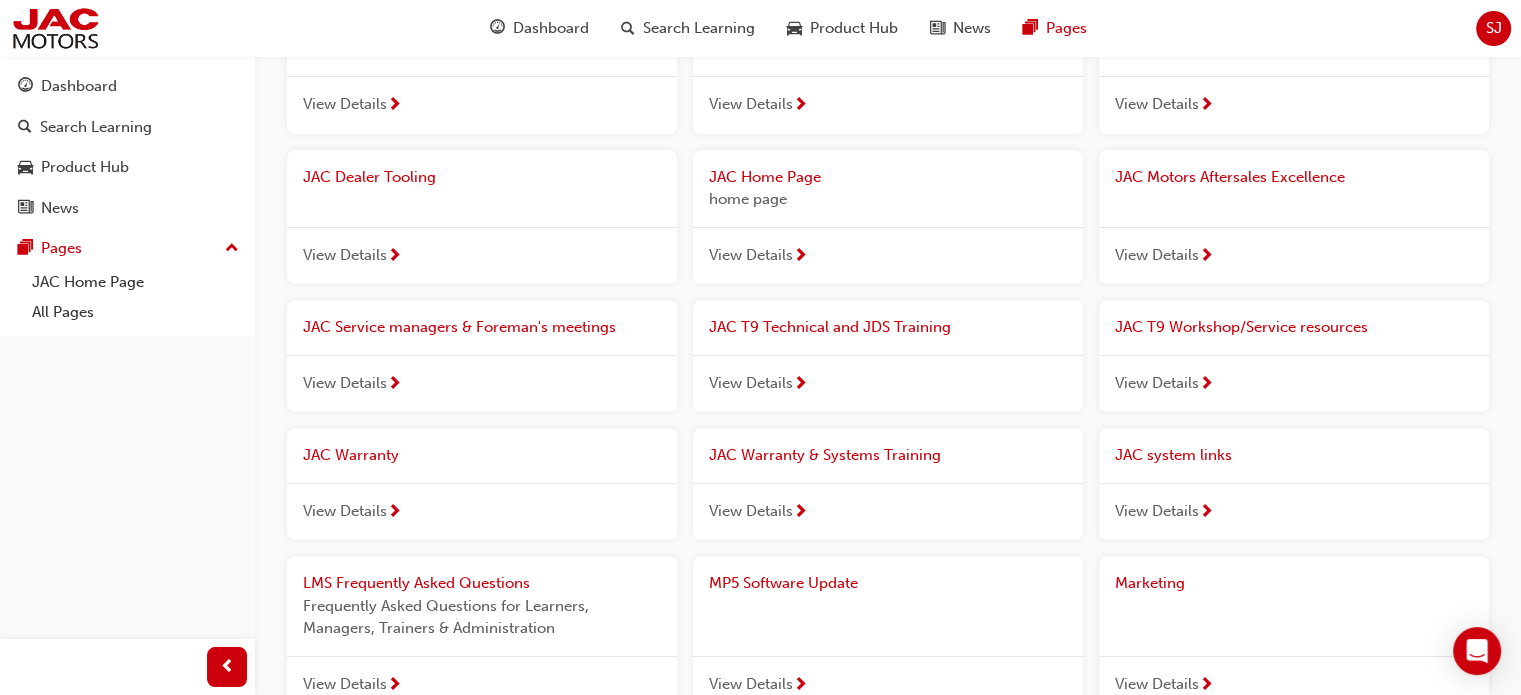 click on "View Details" at bounding box center [1157, 383] 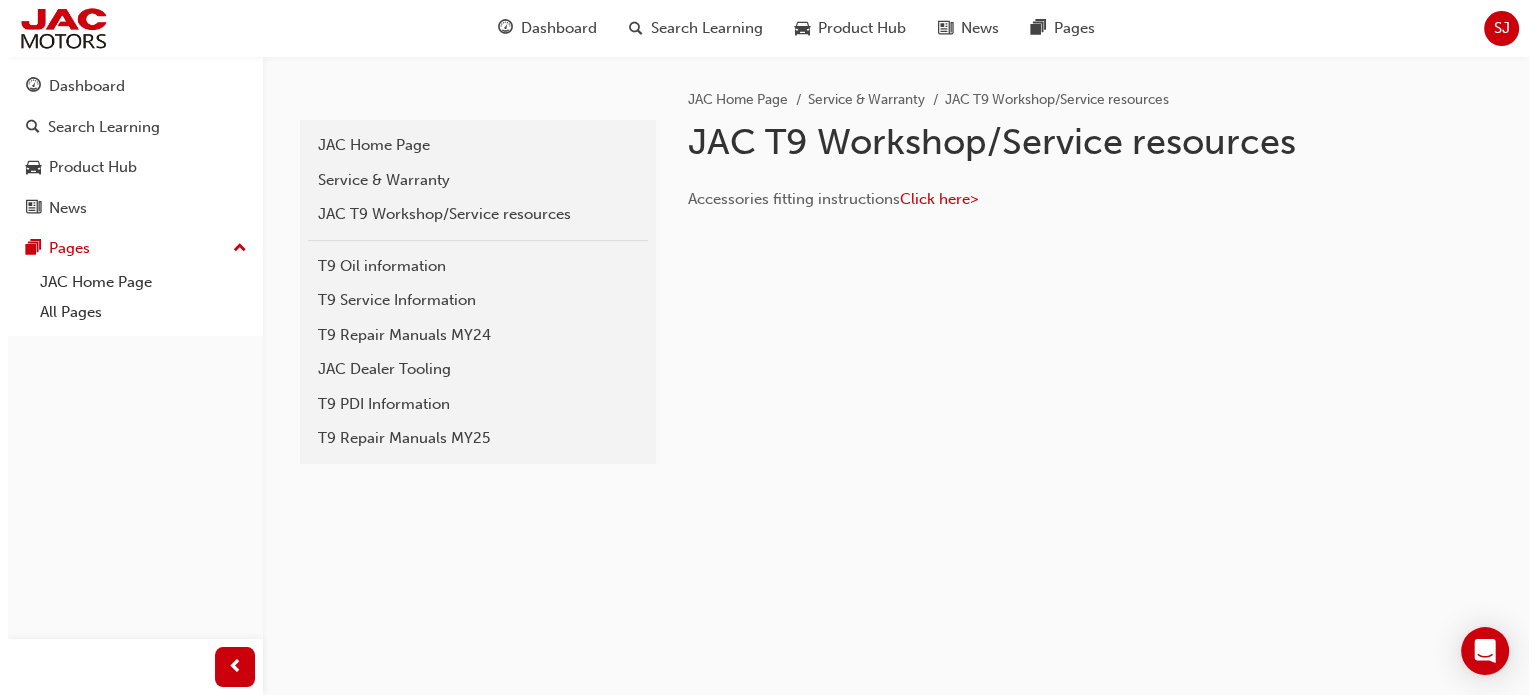 scroll, scrollTop: 0, scrollLeft: 0, axis: both 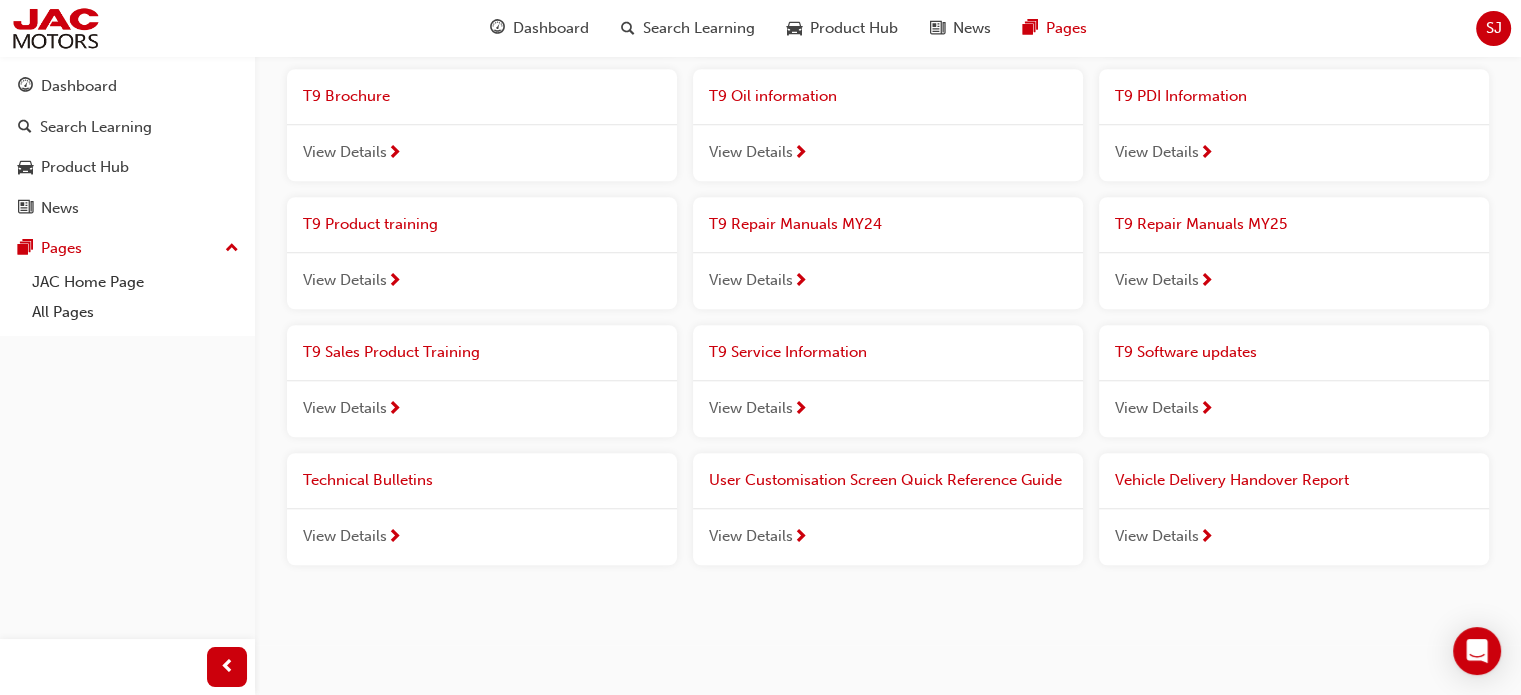 click on "View Details" at bounding box center [751, 408] 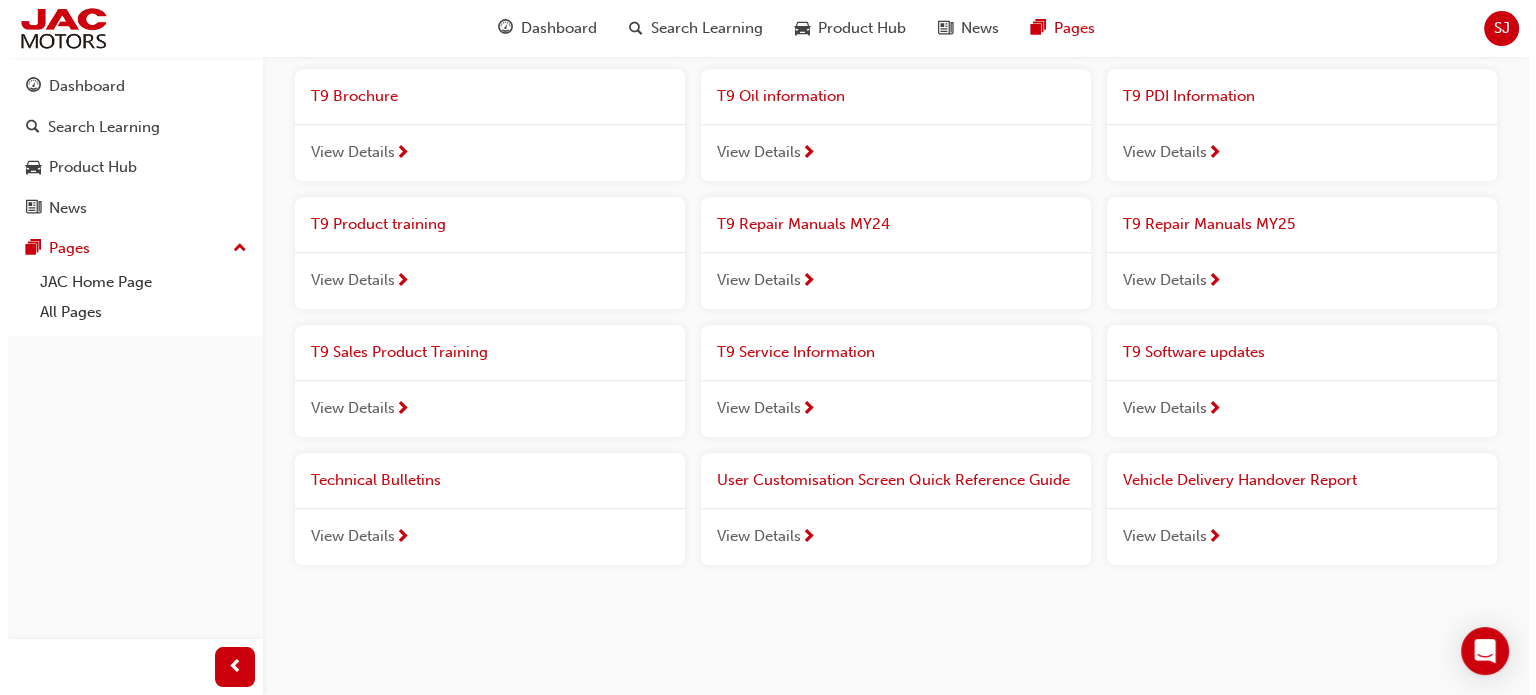 scroll, scrollTop: 0, scrollLeft: 0, axis: both 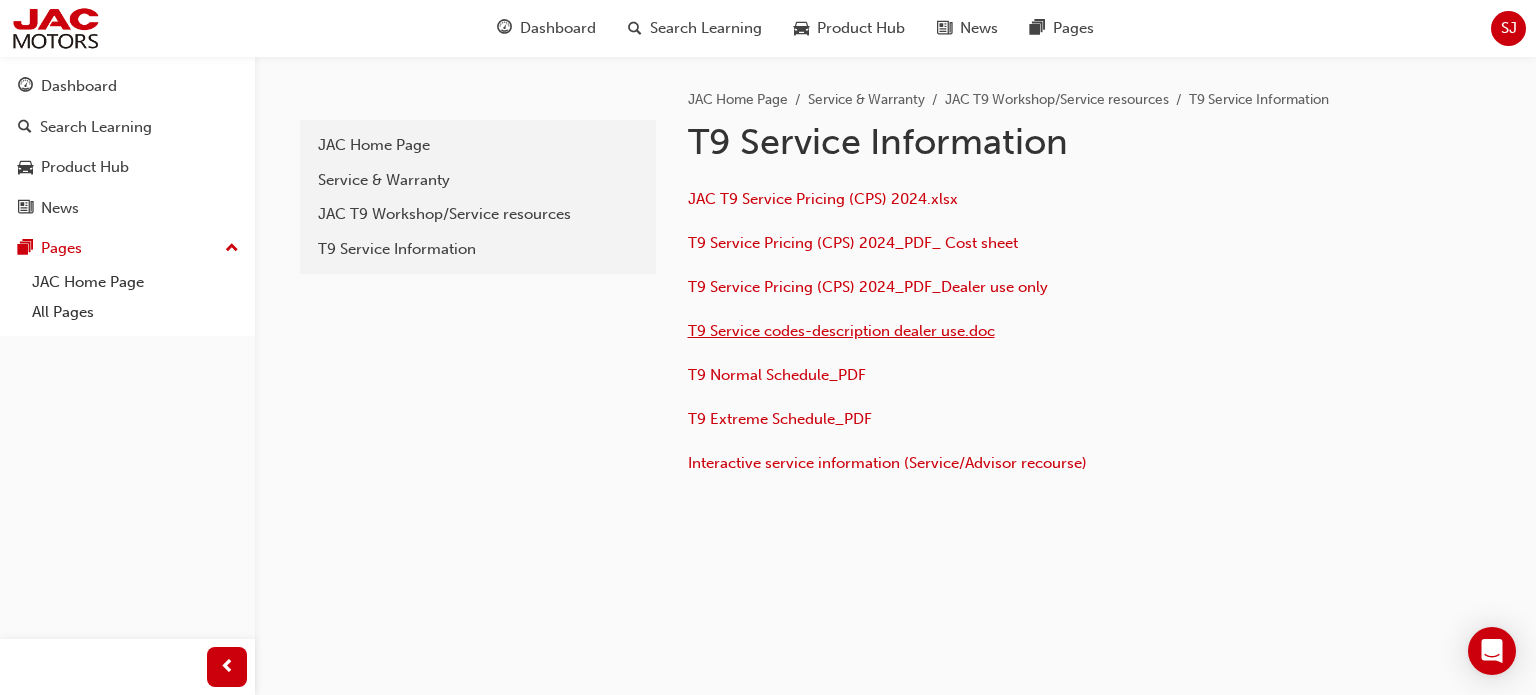 click on "T9 Service codes-description dealer use.doc" at bounding box center [841, 331] 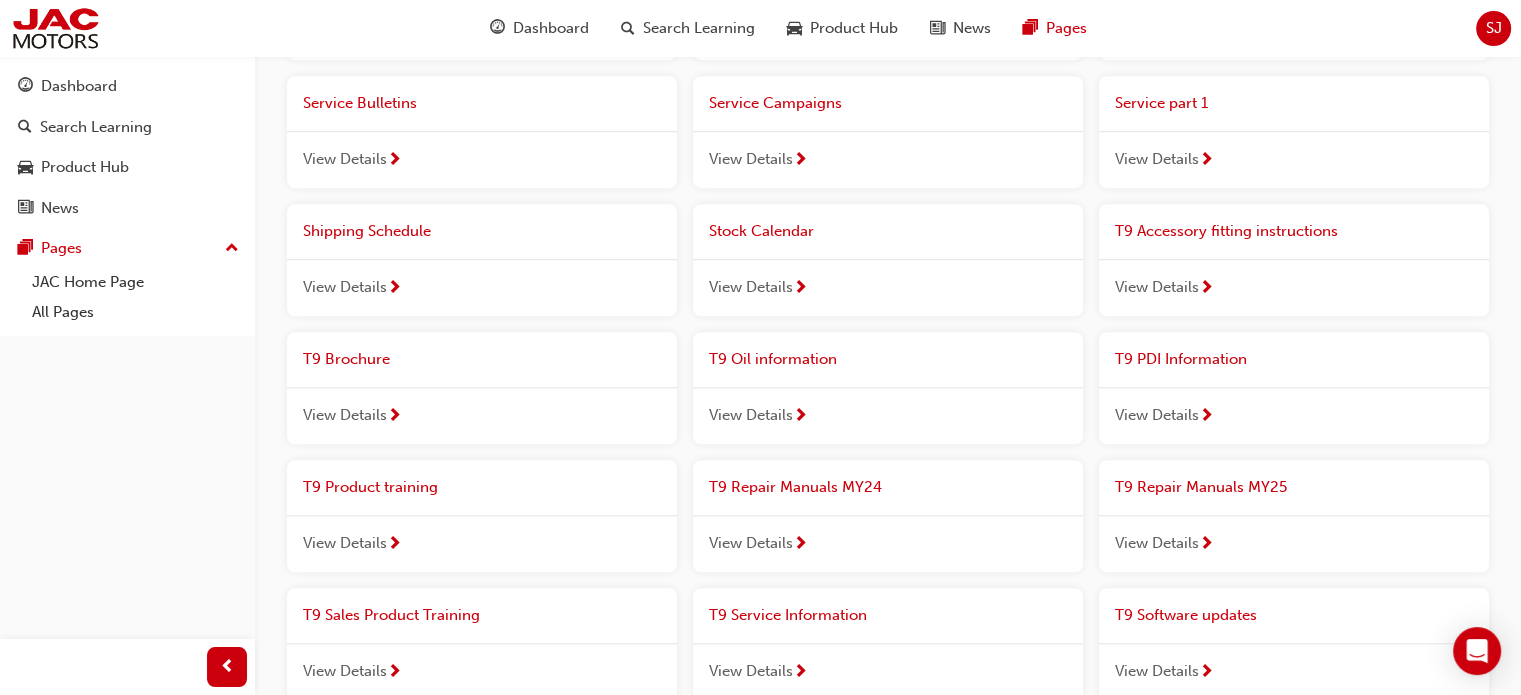 scroll, scrollTop: 1331, scrollLeft: 0, axis: vertical 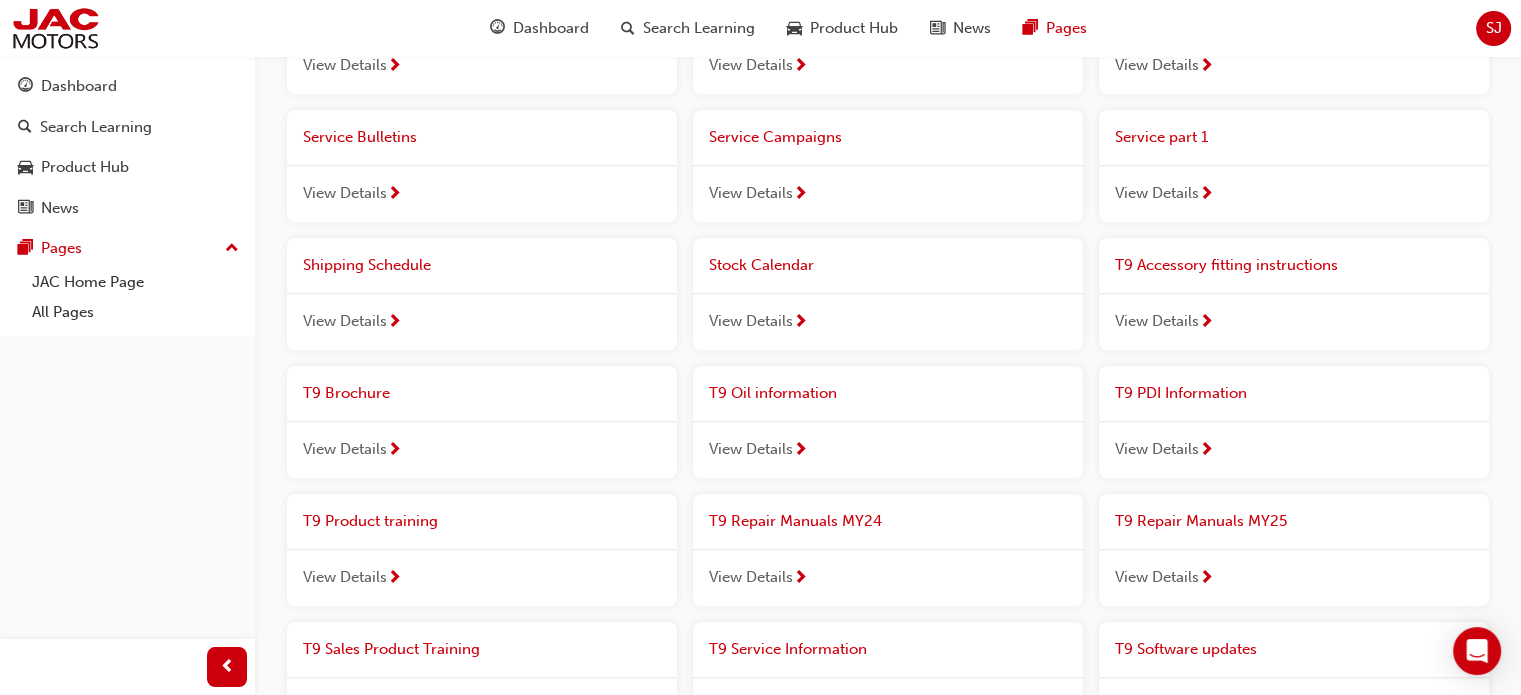 click on "View Details" at bounding box center [1157, 193] 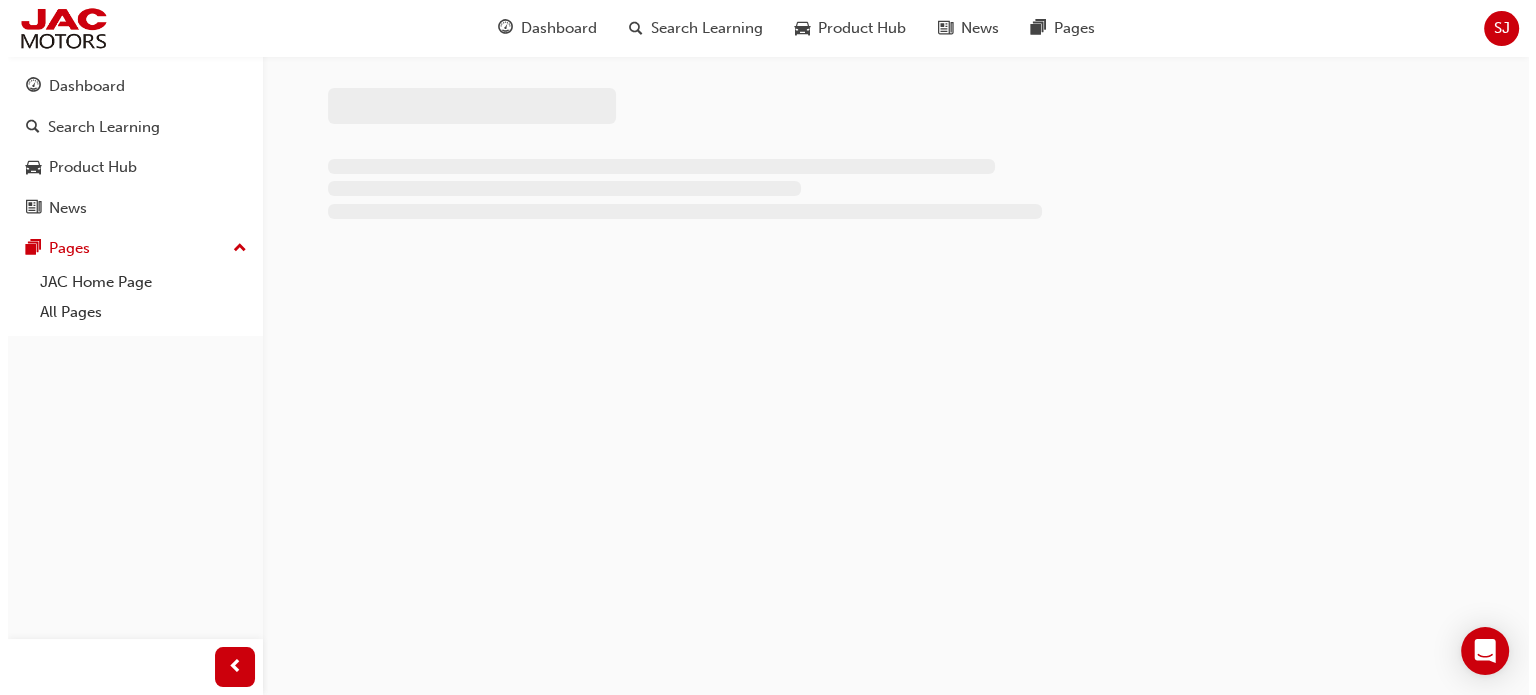 scroll, scrollTop: 0, scrollLeft: 0, axis: both 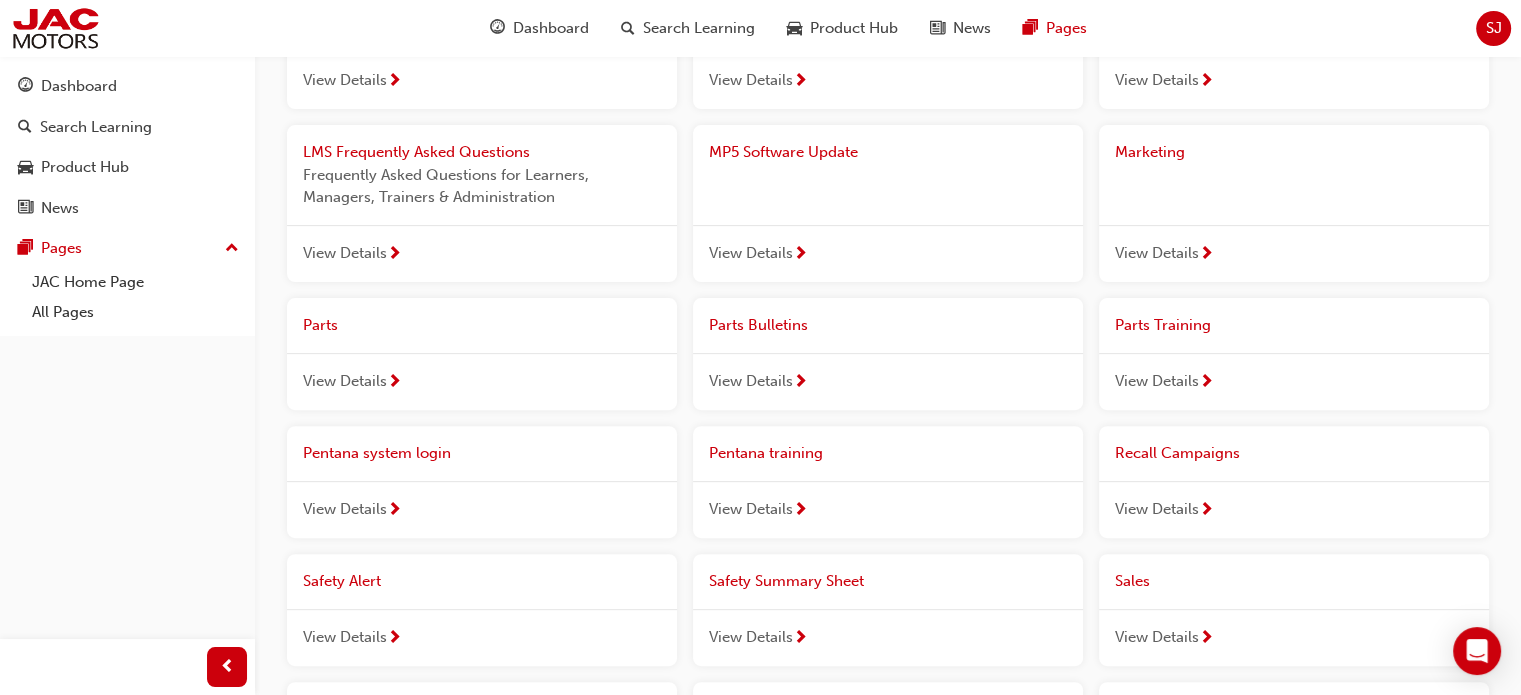 click on "View Details" at bounding box center [345, 253] 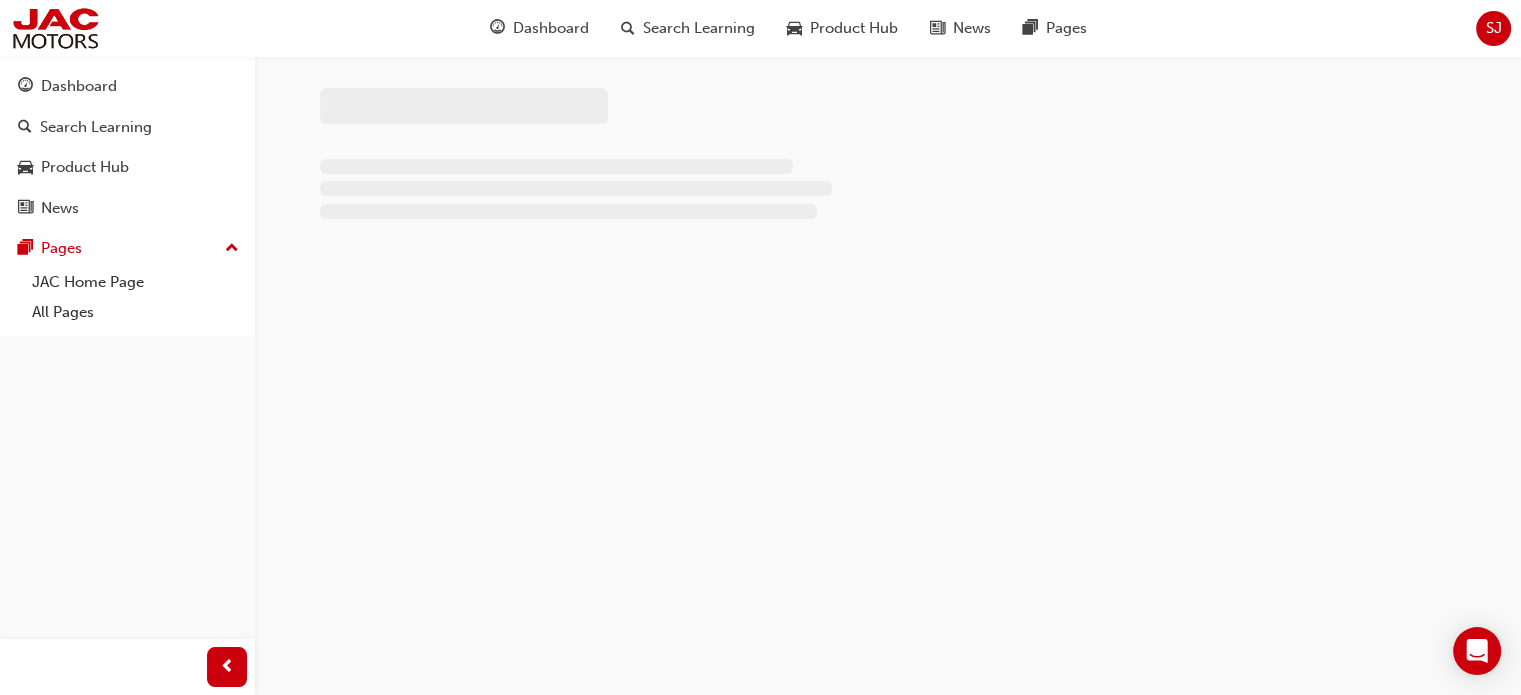 scroll, scrollTop: 0, scrollLeft: 0, axis: both 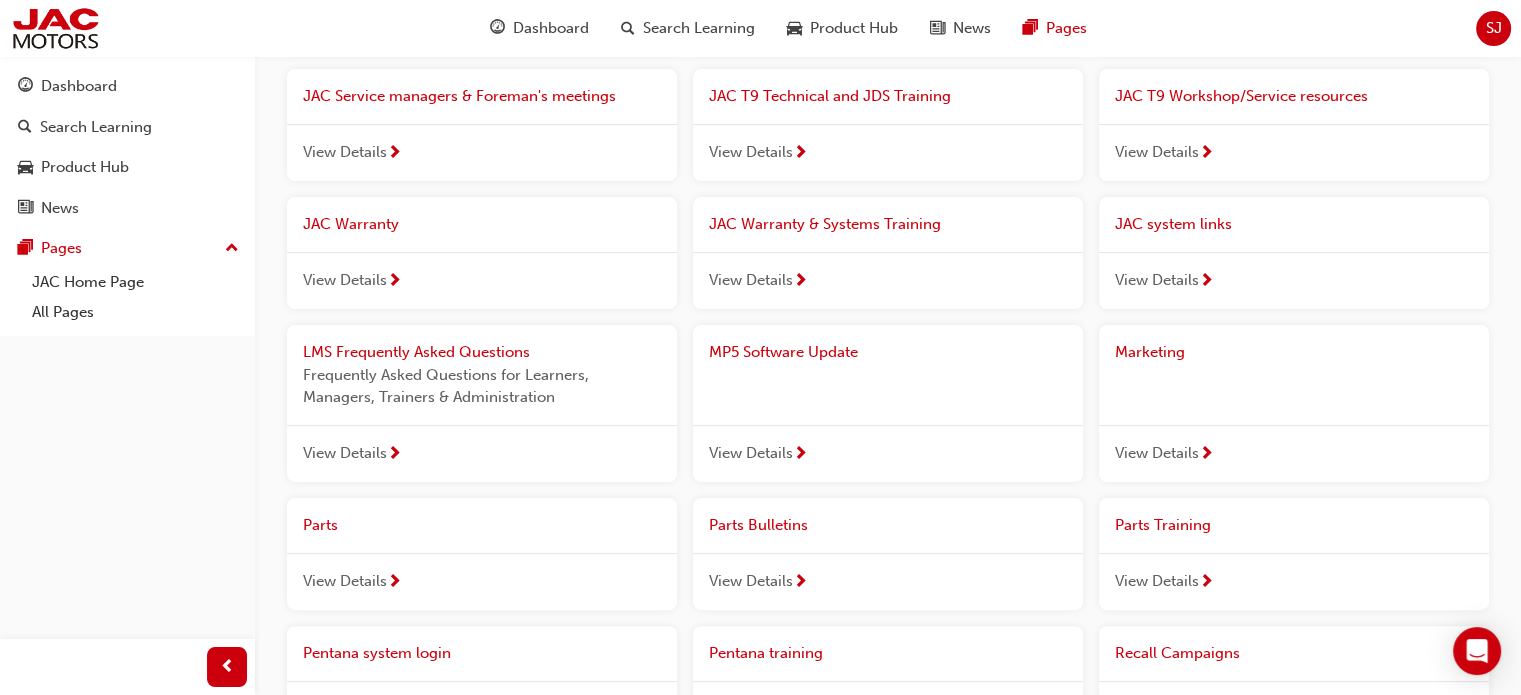 click on "View Details" at bounding box center [751, 152] 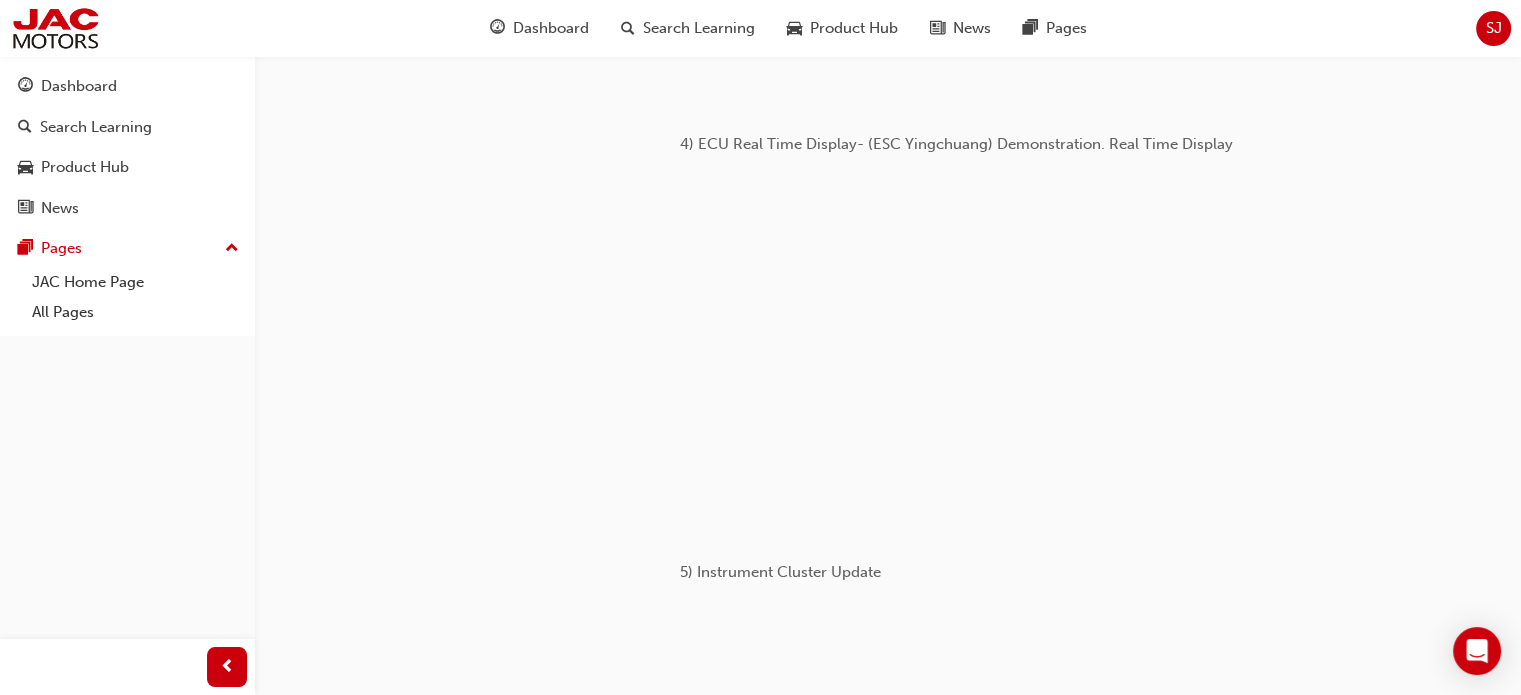 scroll, scrollTop: 2400, scrollLeft: 0, axis: vertical 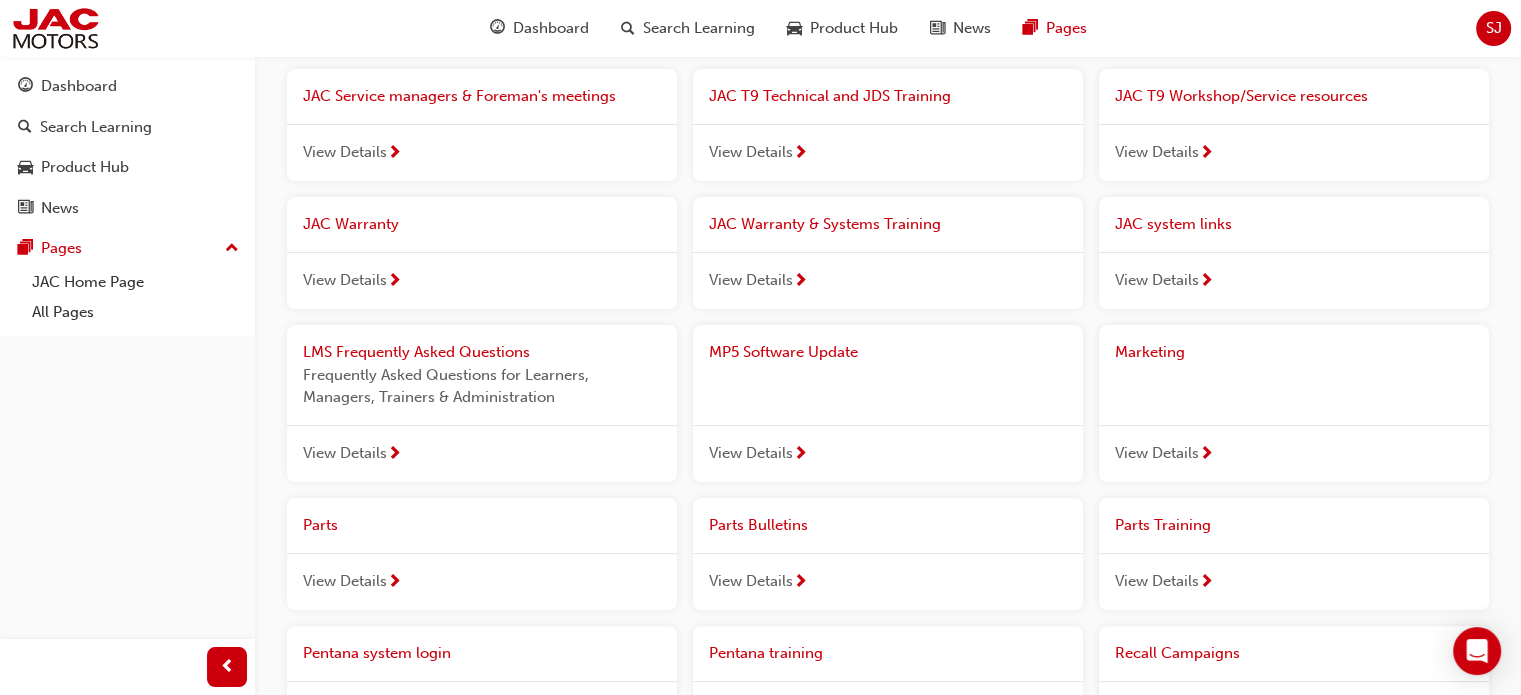 click on "View Details" at bounding box center [1157, 152] 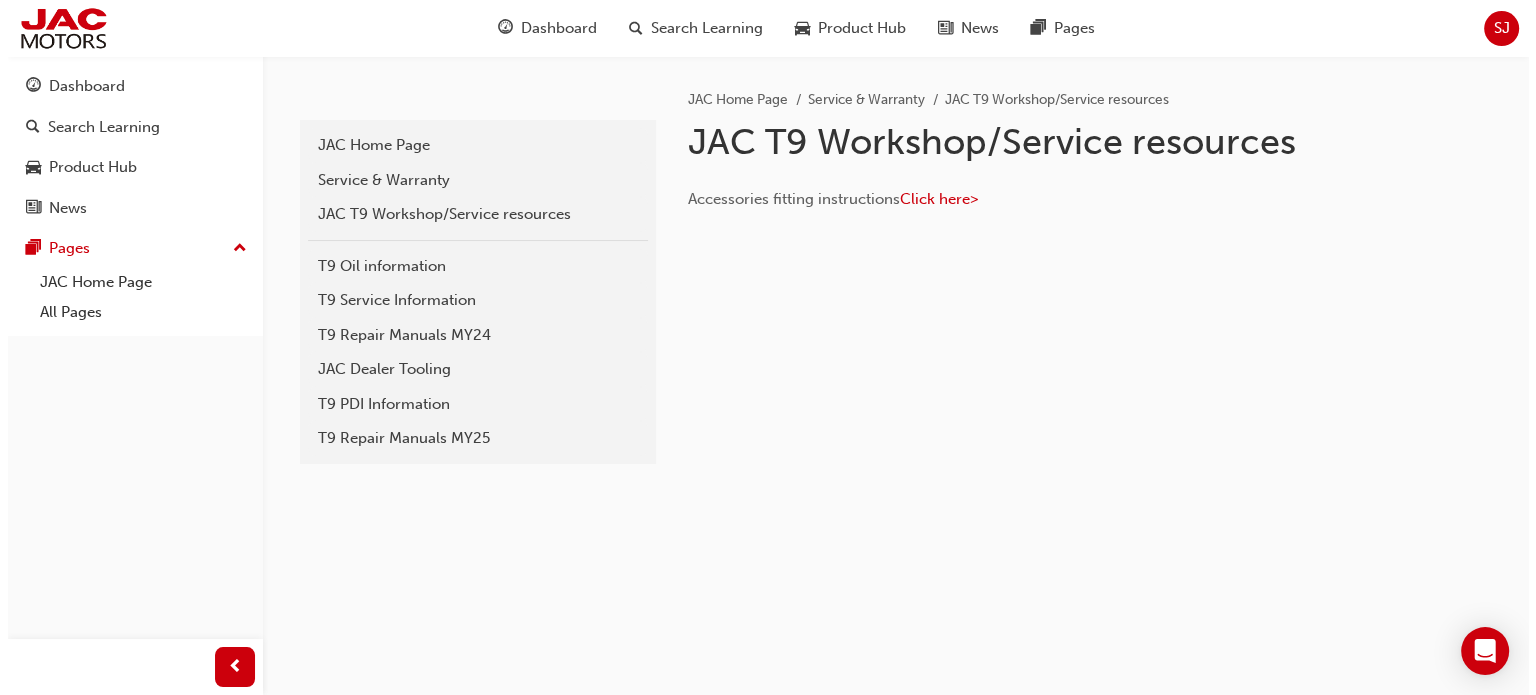 scroll, scrollTop: 0, scrollLeft: 0, axis: both 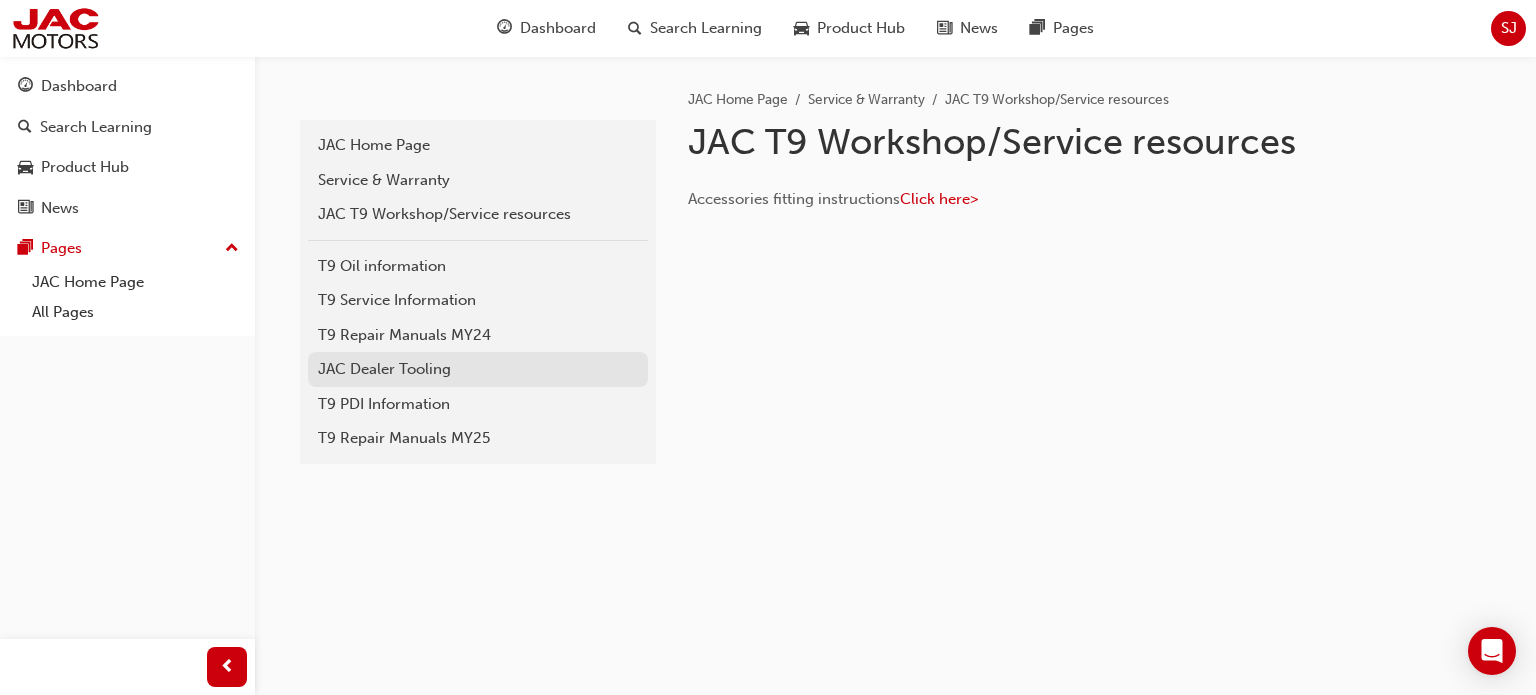 click on "JAC Dealer Tooling" at bounding box center [478, 369] 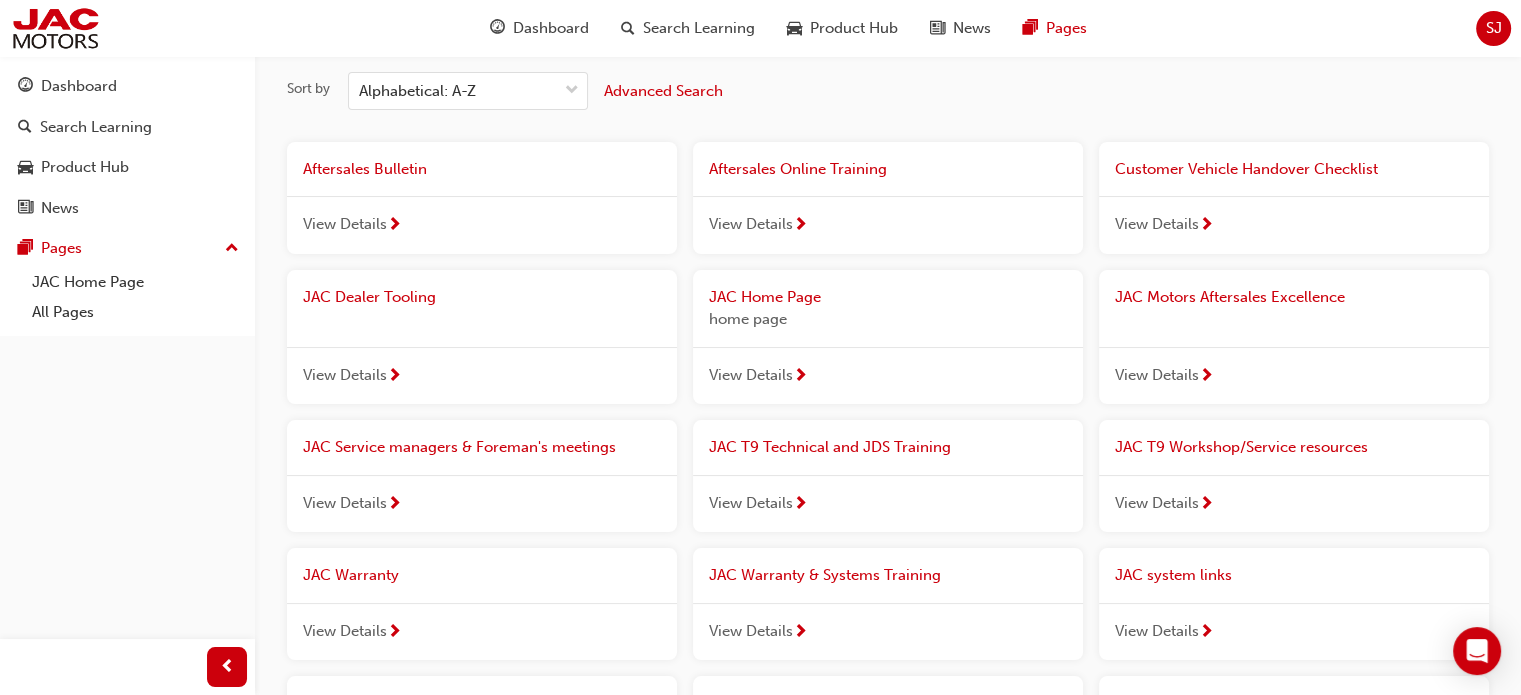 scroll, scrollTop: 31, scrollLeft: 0, axis: vertical 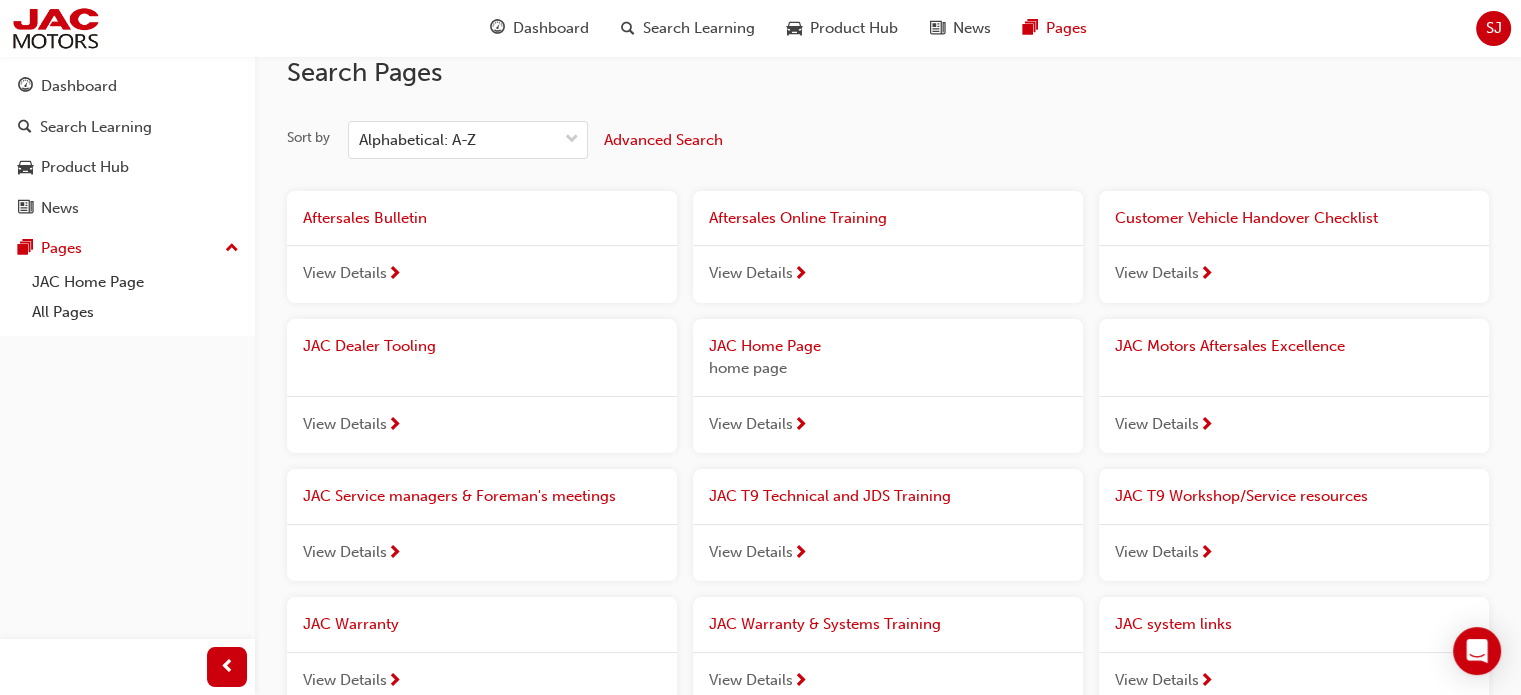 click on "View Details" at bounding box center [751, 273] 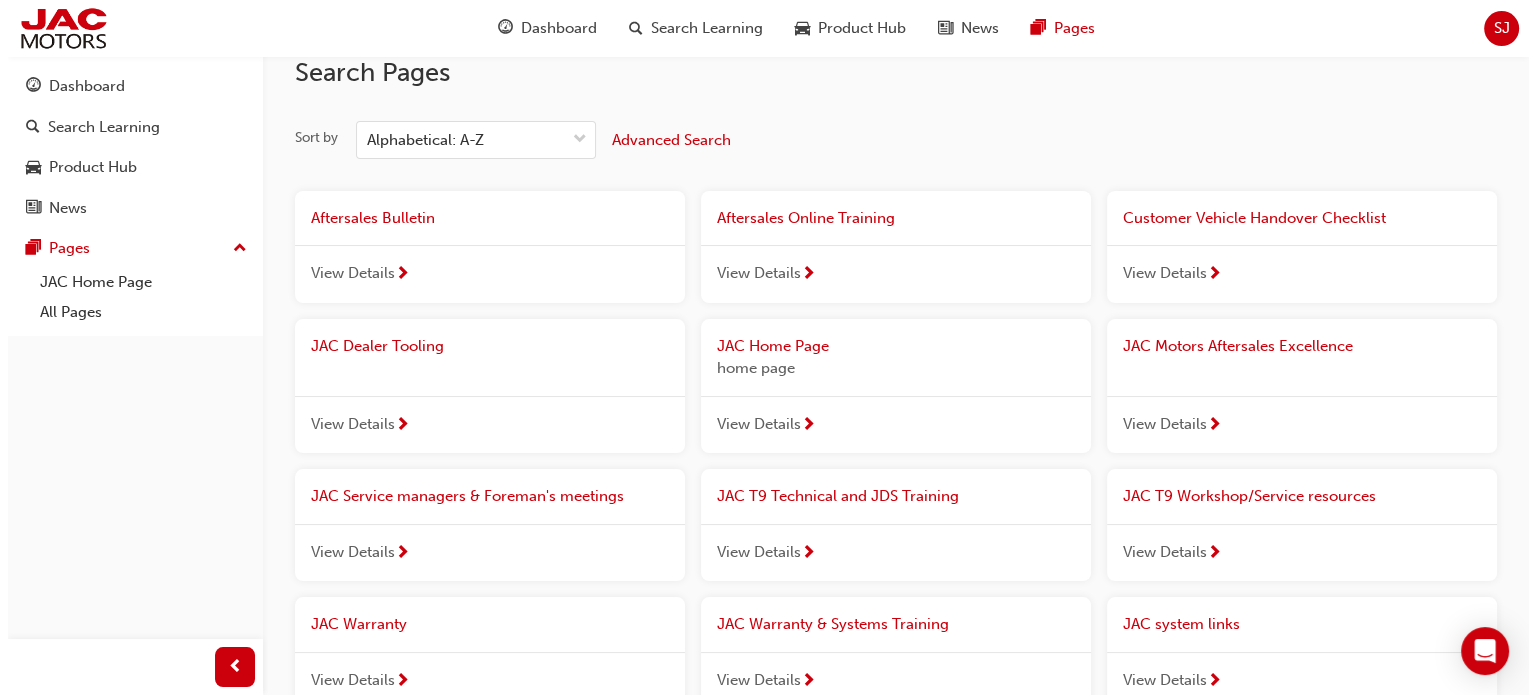 scroll, scrollTop: 0, scrollLeft: 0, axis: both 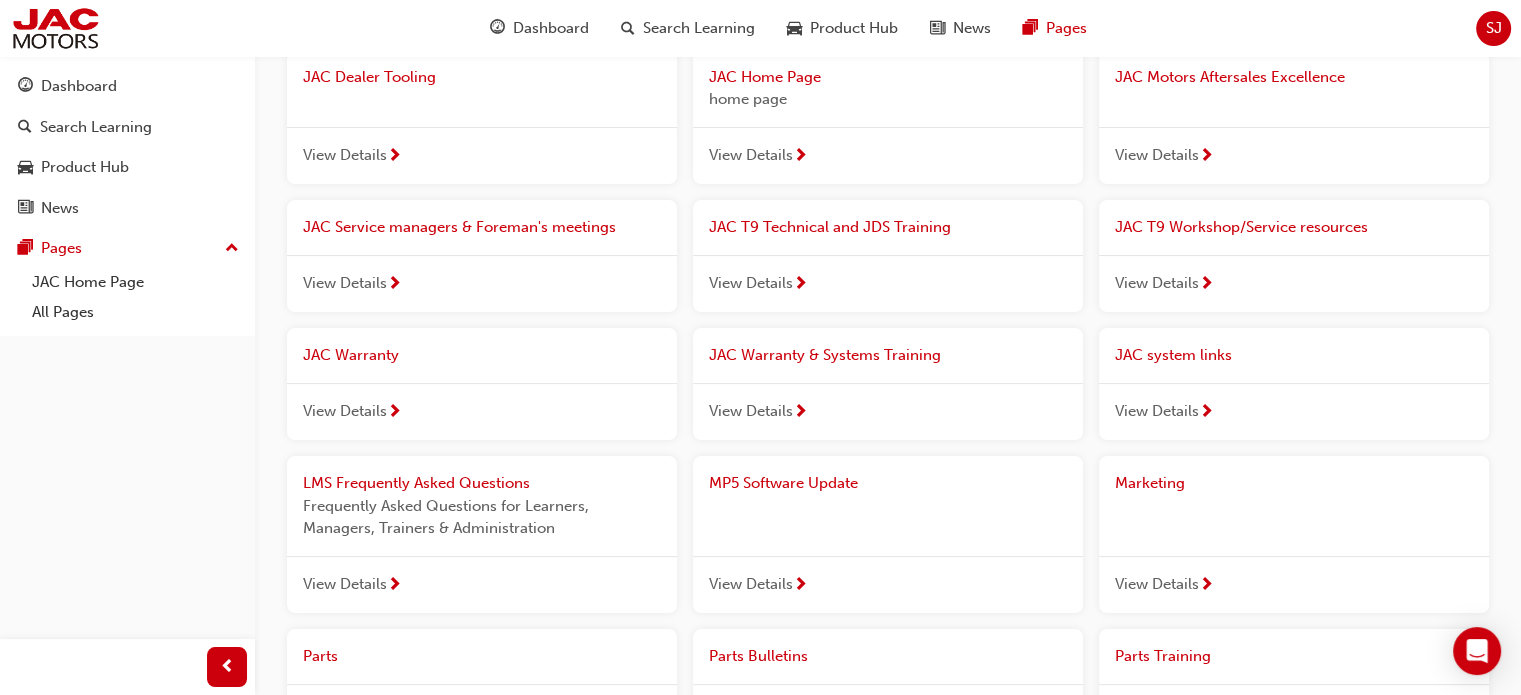 click on "View Details" at bounding box center (345, 411) 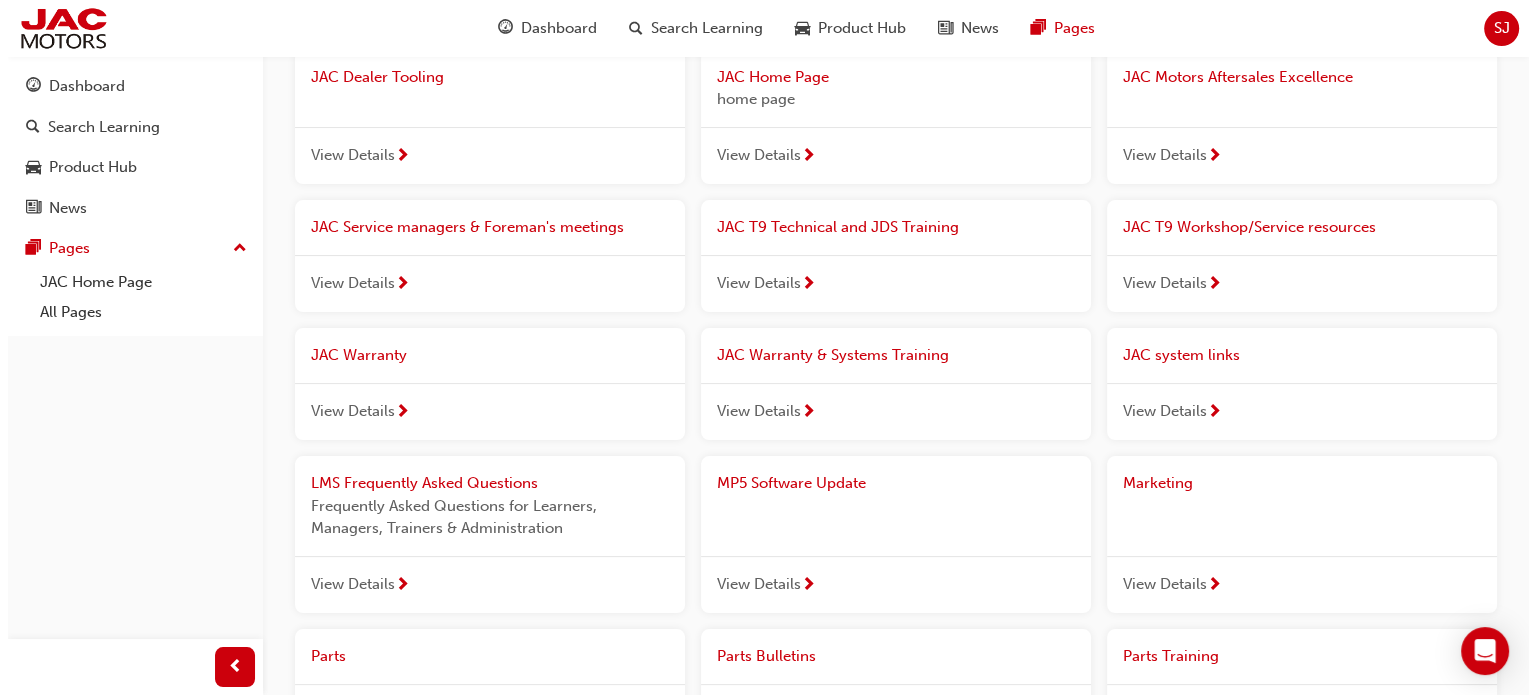 scroll, scrollTop: 0, scrollLeft: 0, axis: both 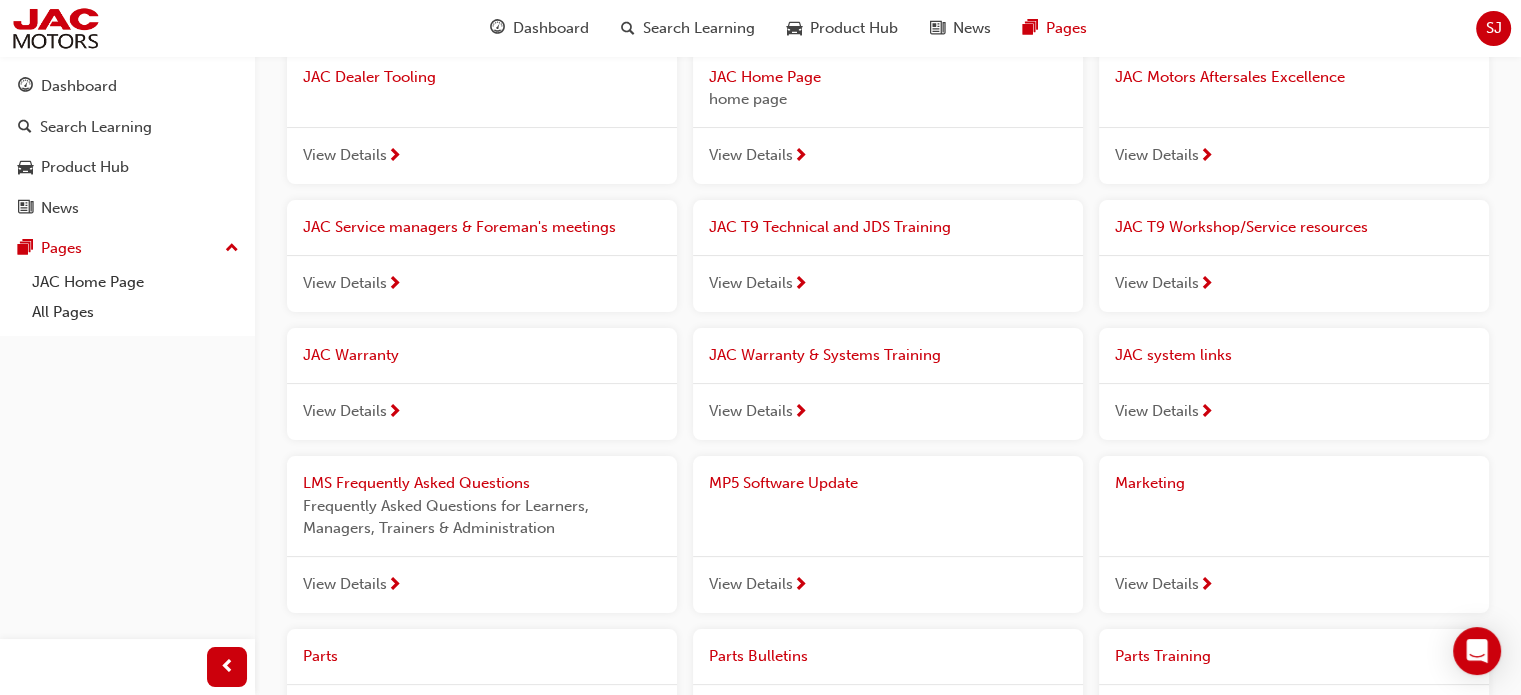 click on "View Details" at bounding box center [751, 411] 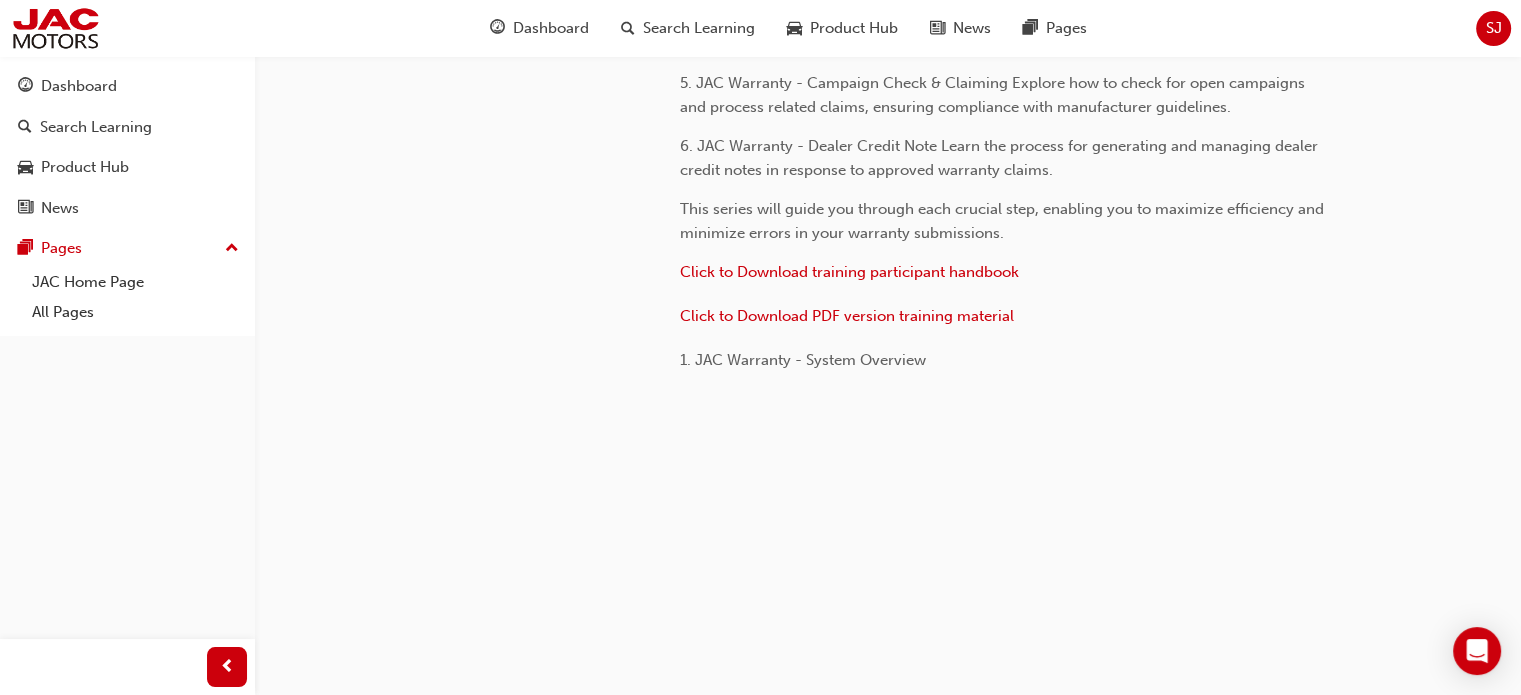 scroll, scrollTop: 700, scrollLeft: 0, axis: vertical 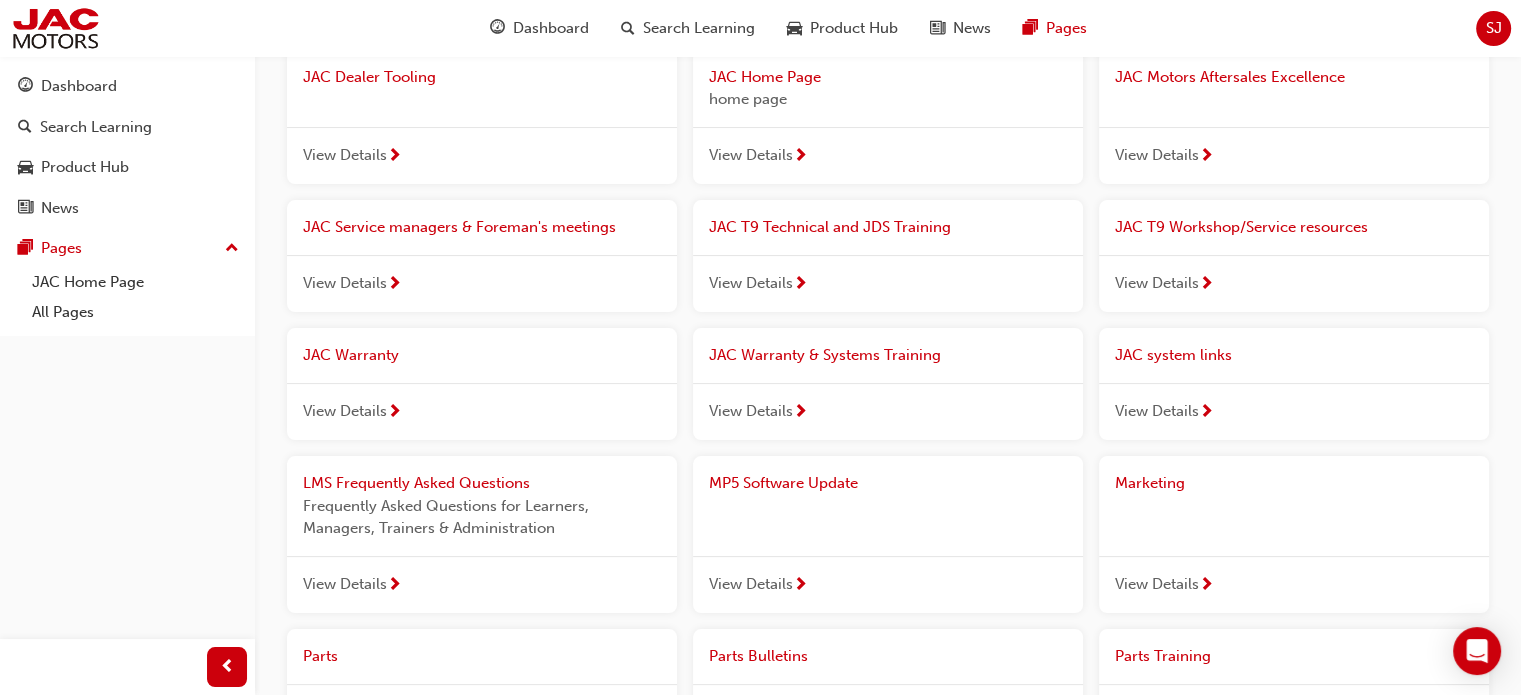 click on "View Details" at bounding box center [1294, 284] 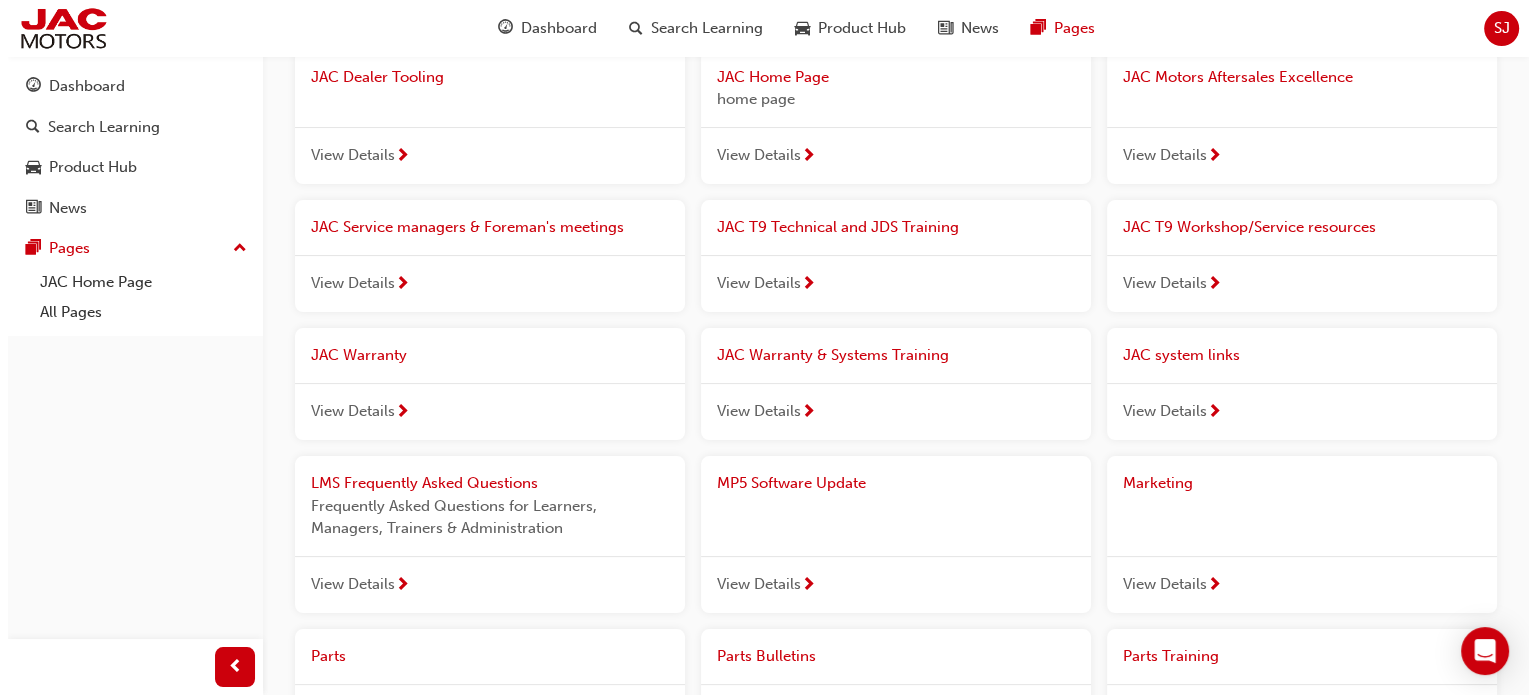 scroll, scrollTop: 0, scrollLeft: 0, axis: both 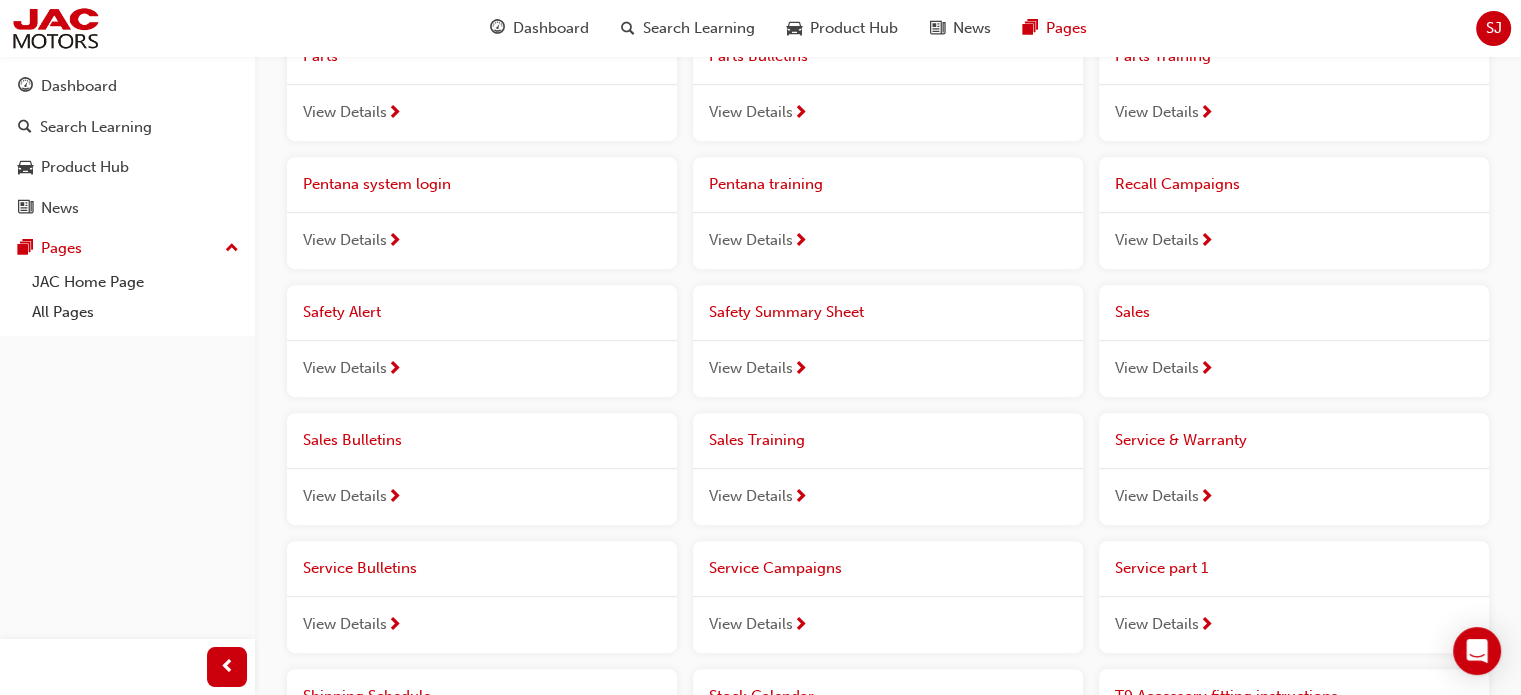 click on "View Details" at bounding box center (751, 368) 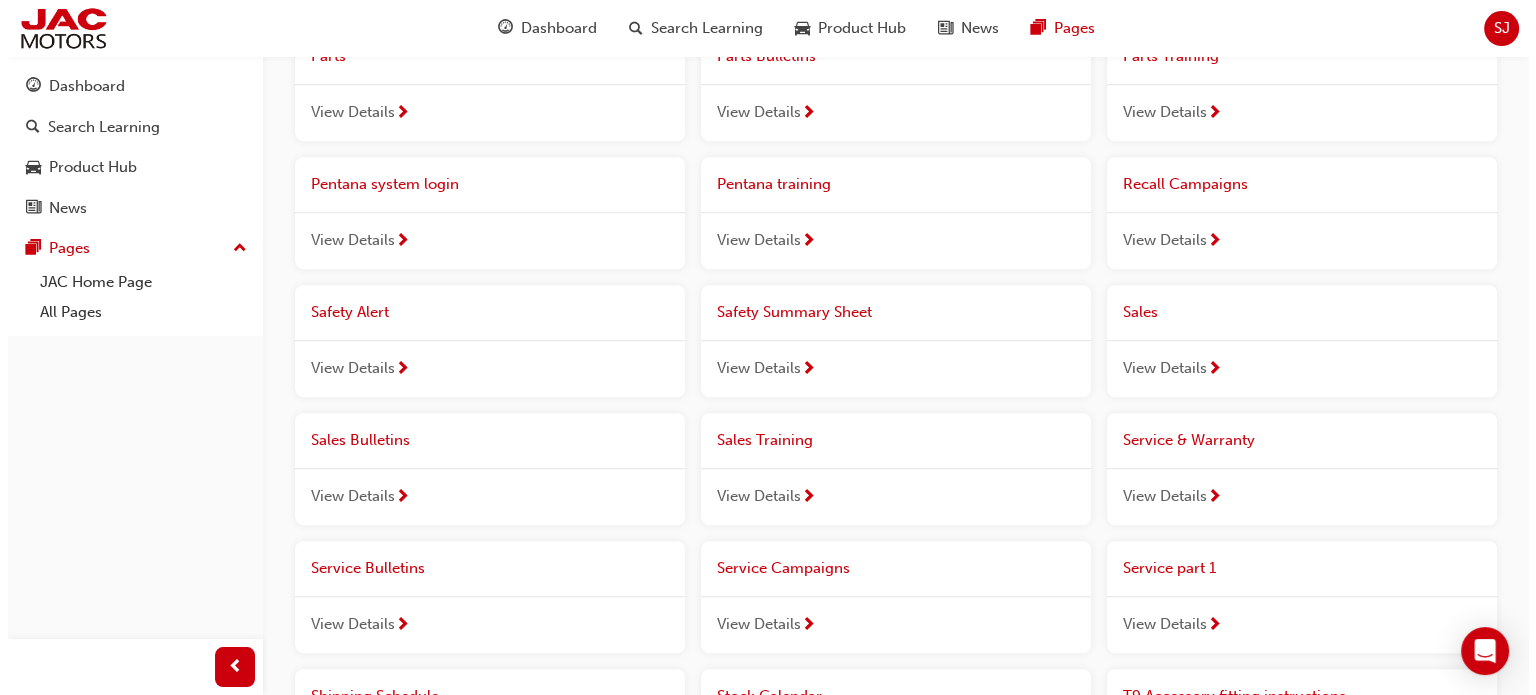 scroll, scrollTop: 0, scrollLeft: 0, axis: both 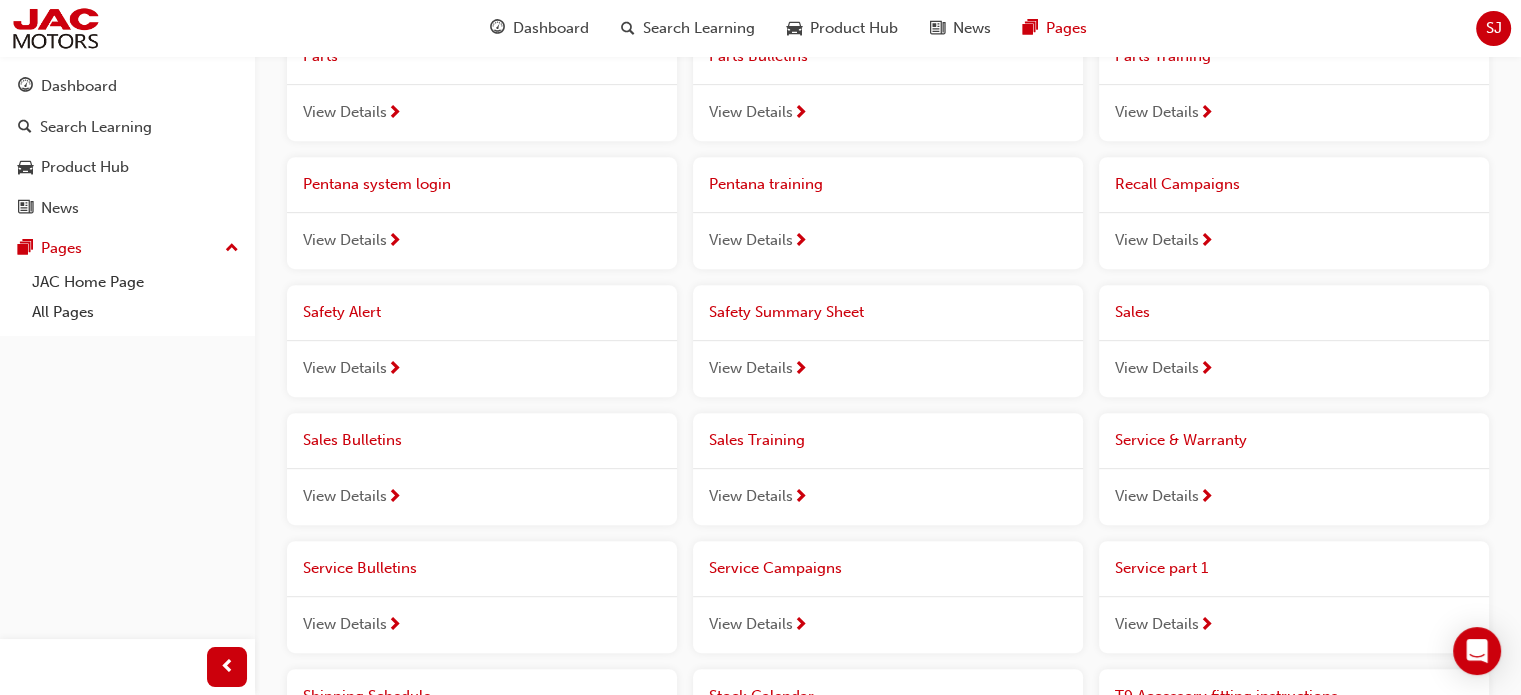 click on "View Details" at bounding box center (1157, 496) 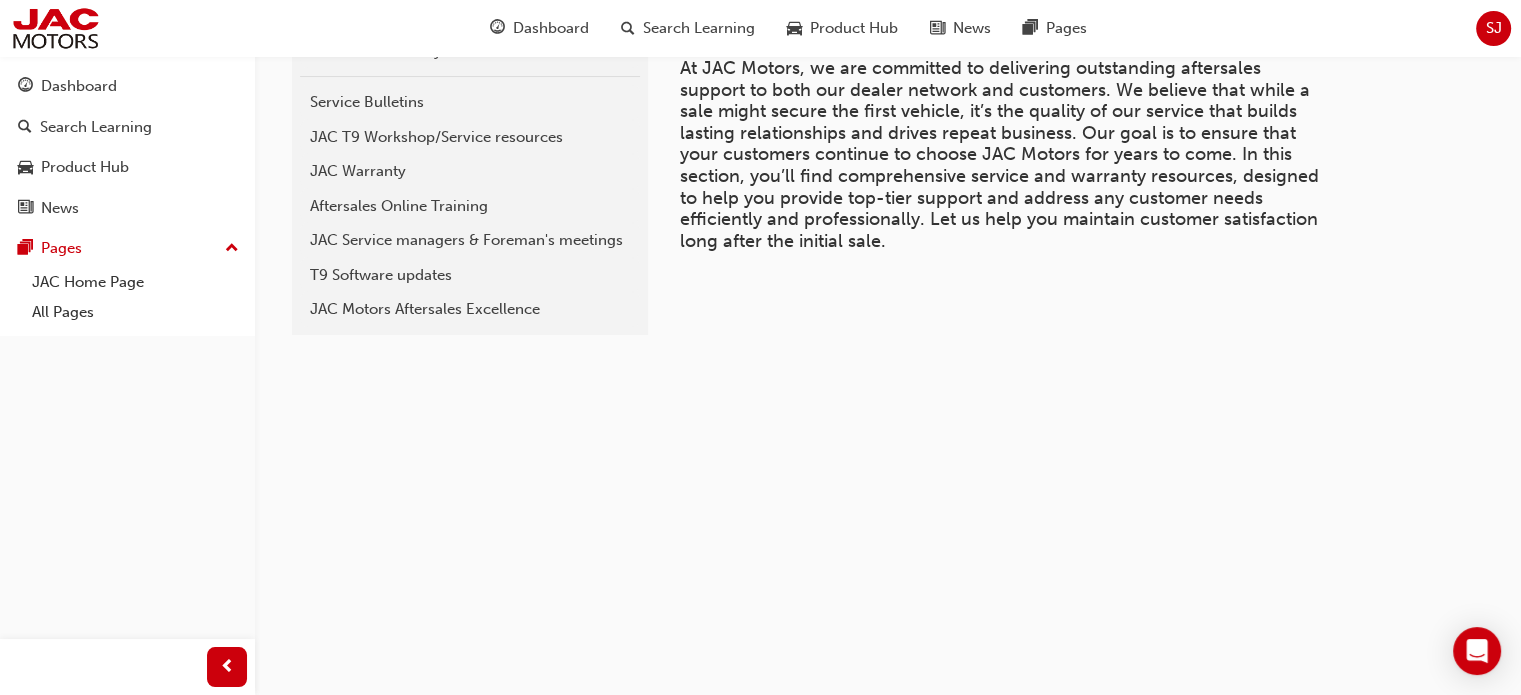 scroll, scrollTop: 83, scrollLeft: 0, axis: vertical 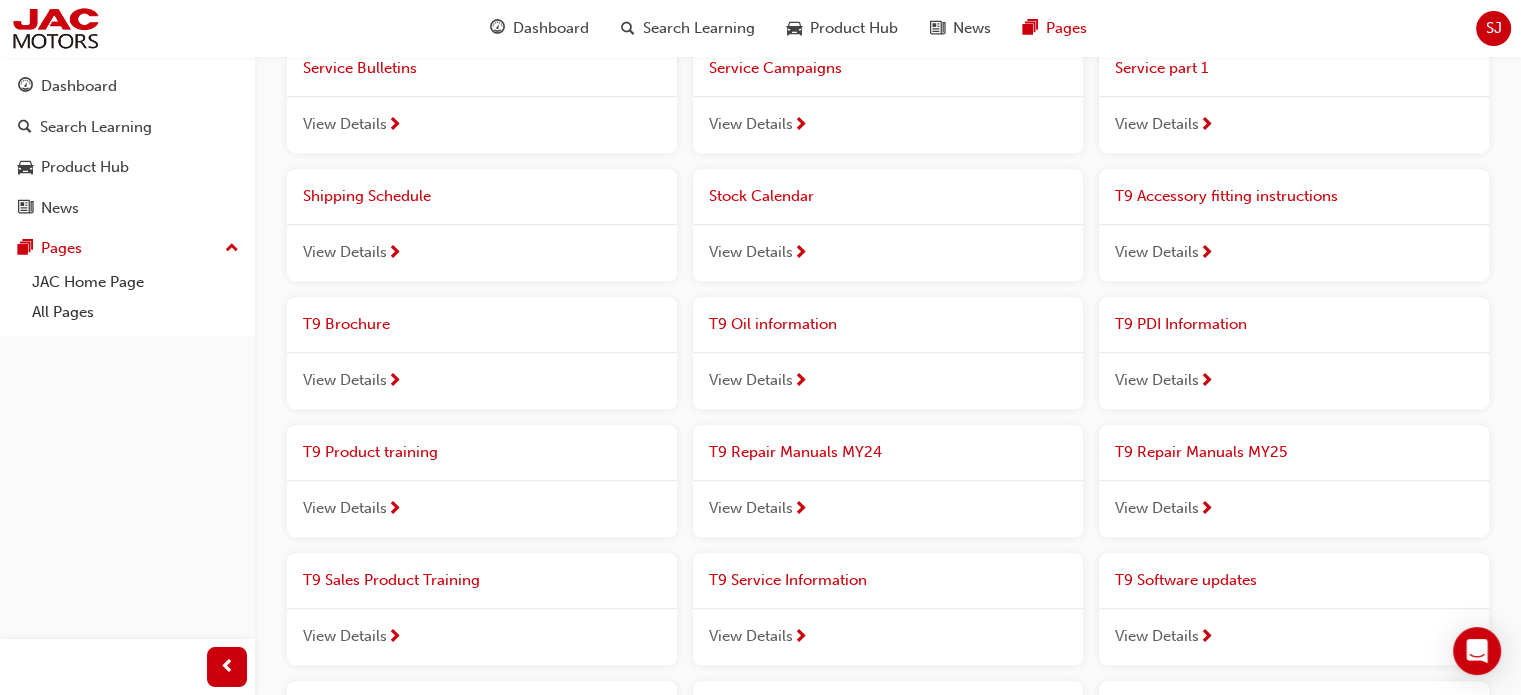 click at bounding box center (394, 382) 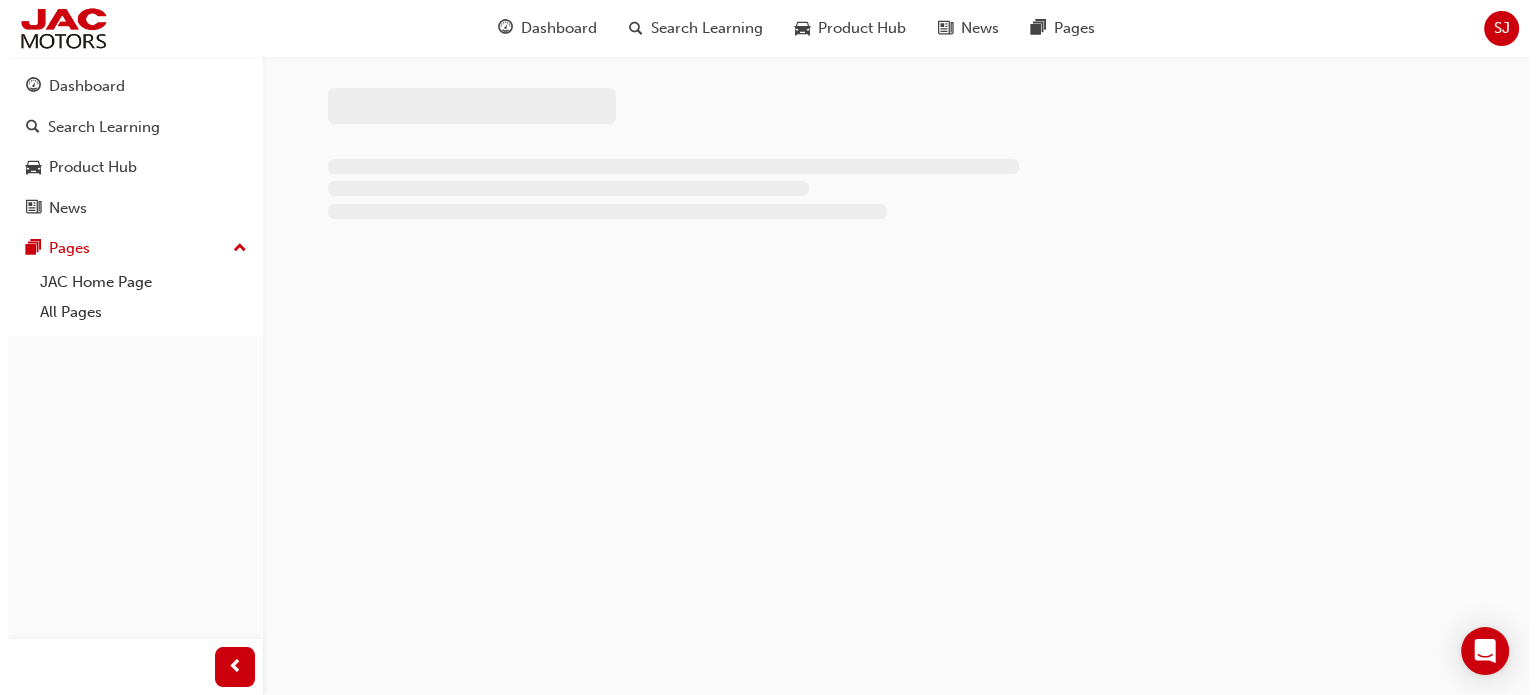 scroll, scrollTop: 0, scrollLeft: 0, axis: both 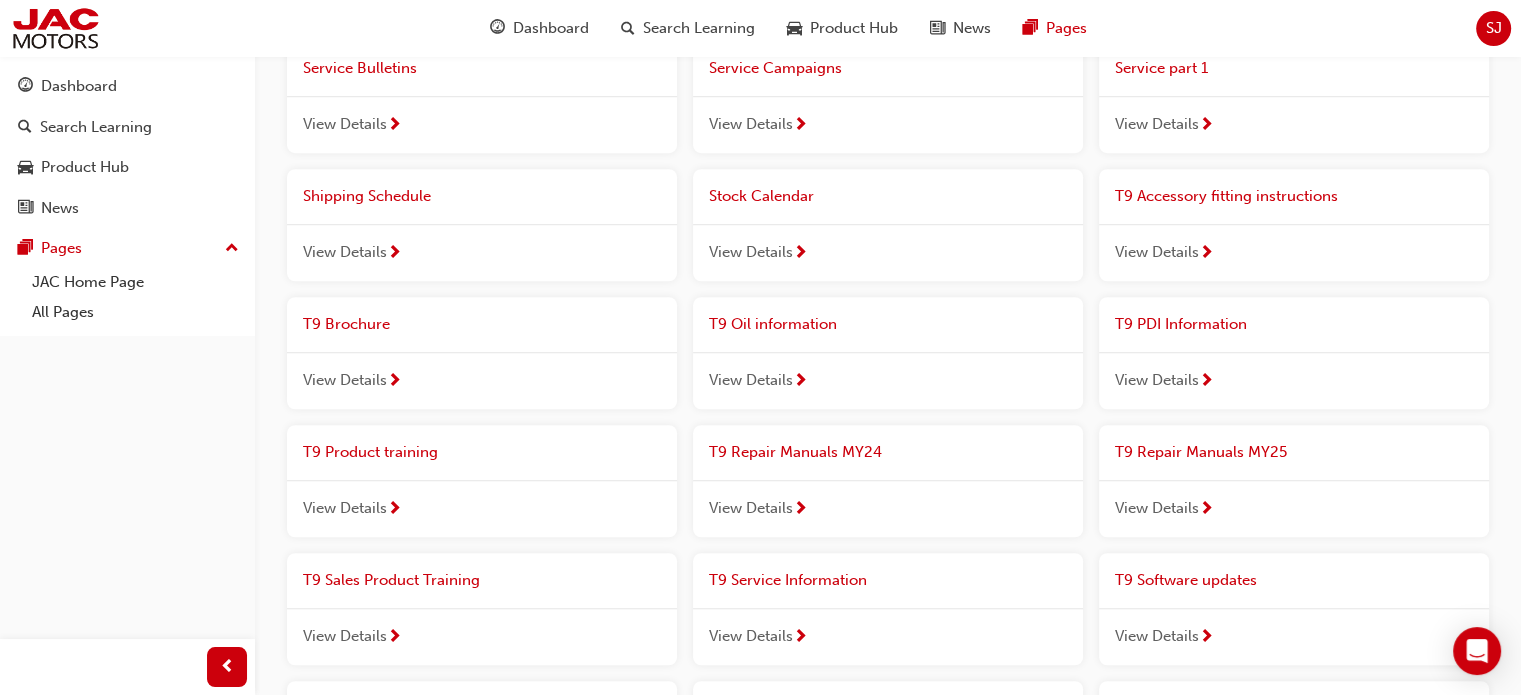 click on "View Details" at bounding box center (345, 508) 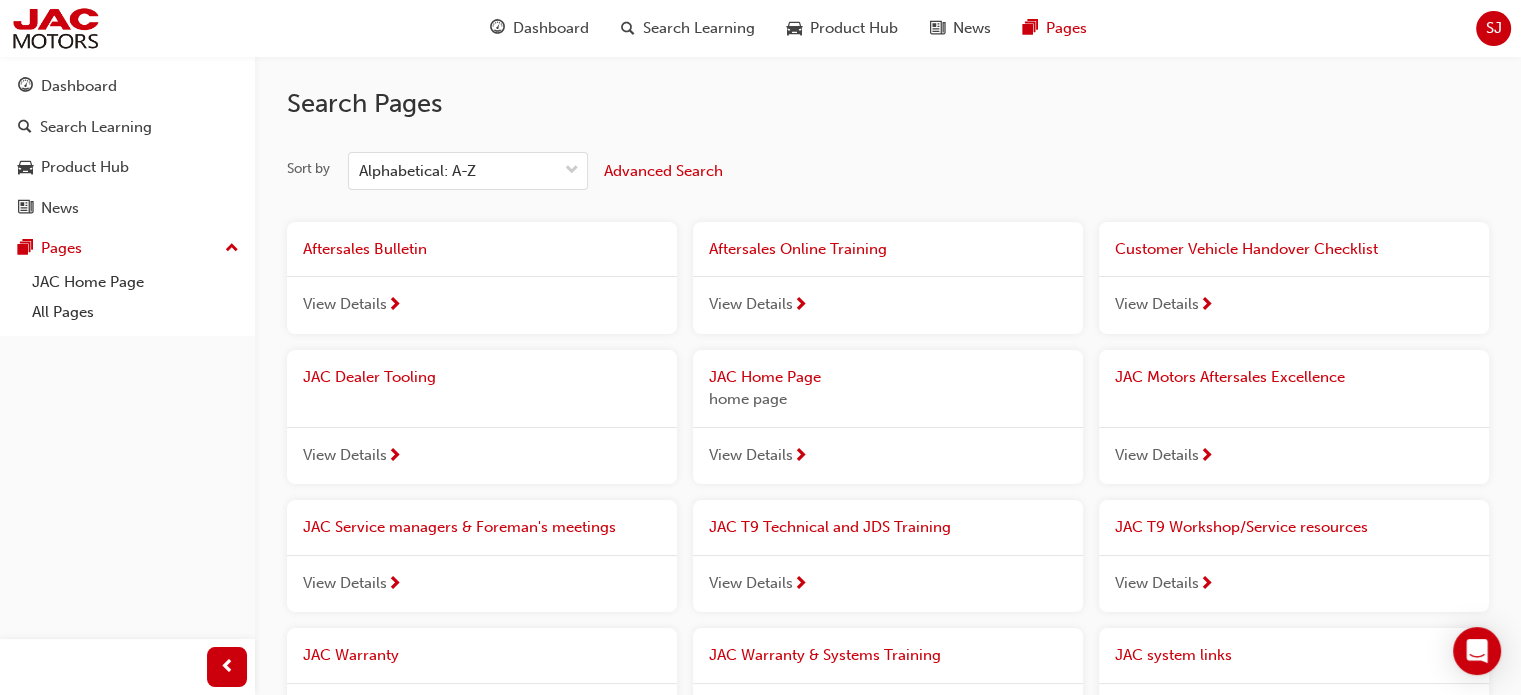 scroll, scrollTop: 1400, scrollLeft: 0, axis: vertical 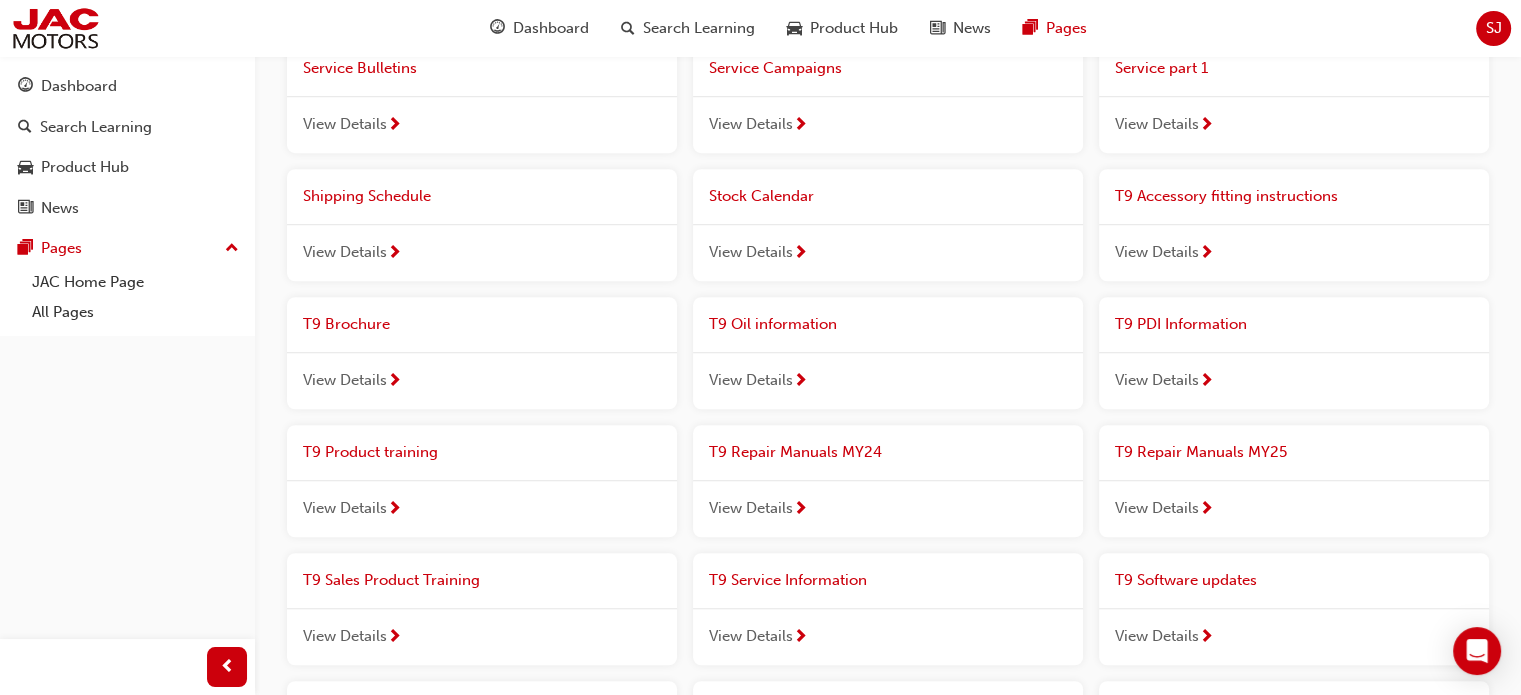 click on "View Details" at bounding box center (345, 380) 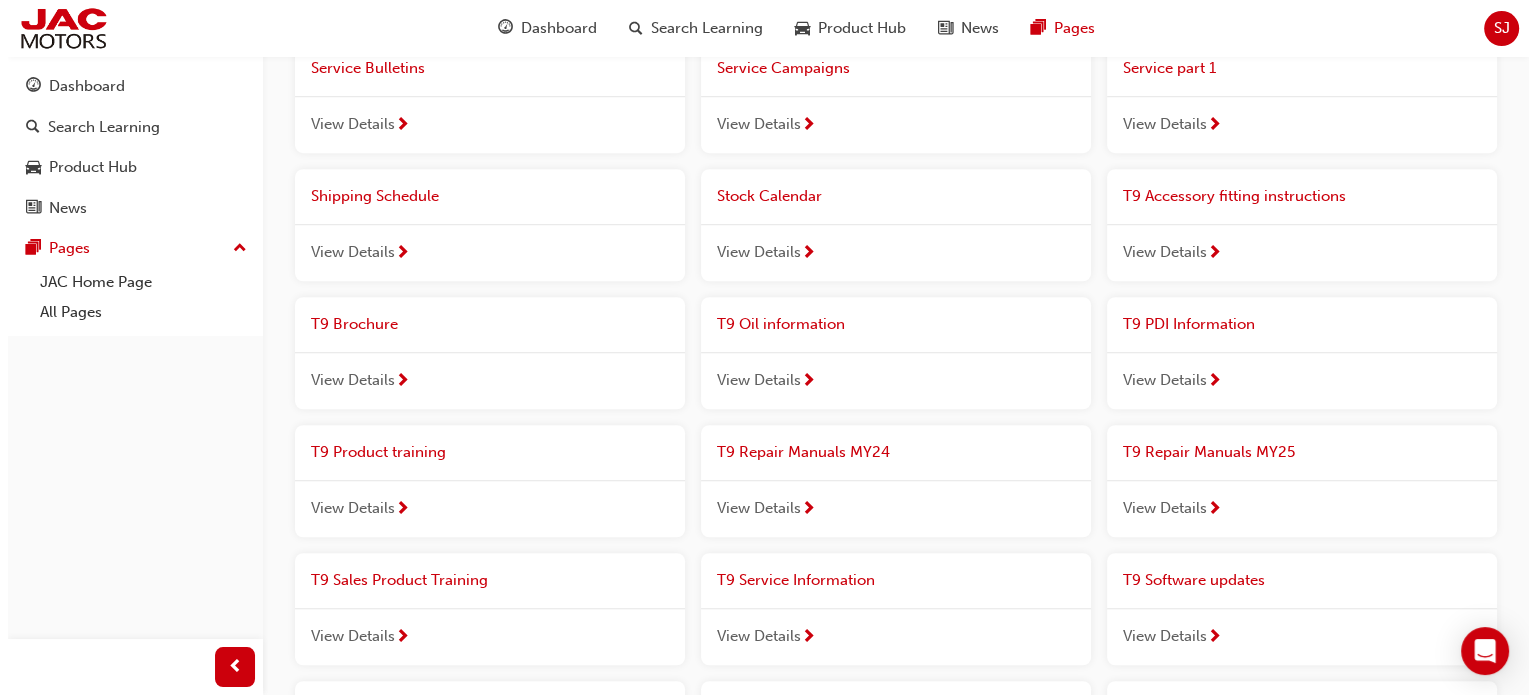 scroll, scrollTop: 0, scrollLeft: 0, axis: both 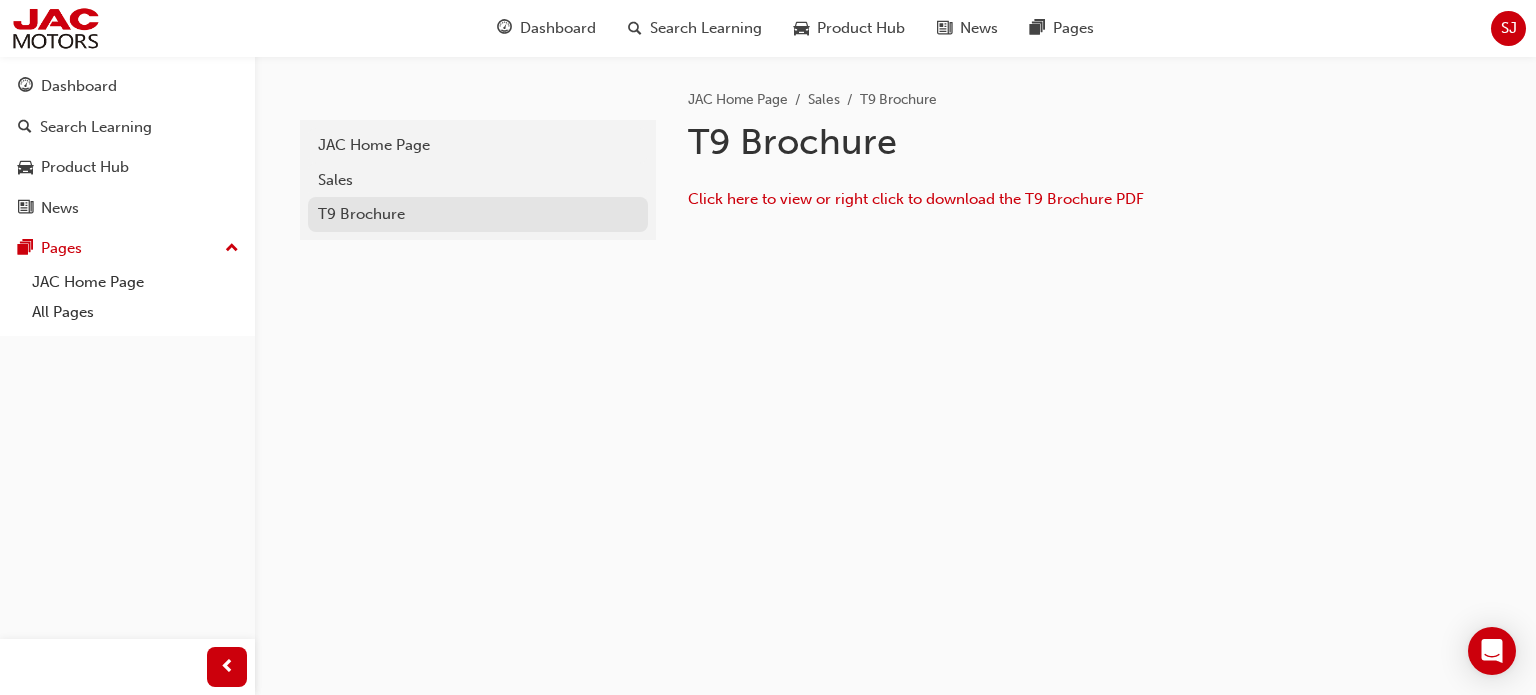 click on "T9 Brochure" at bounding box center [478, 214] 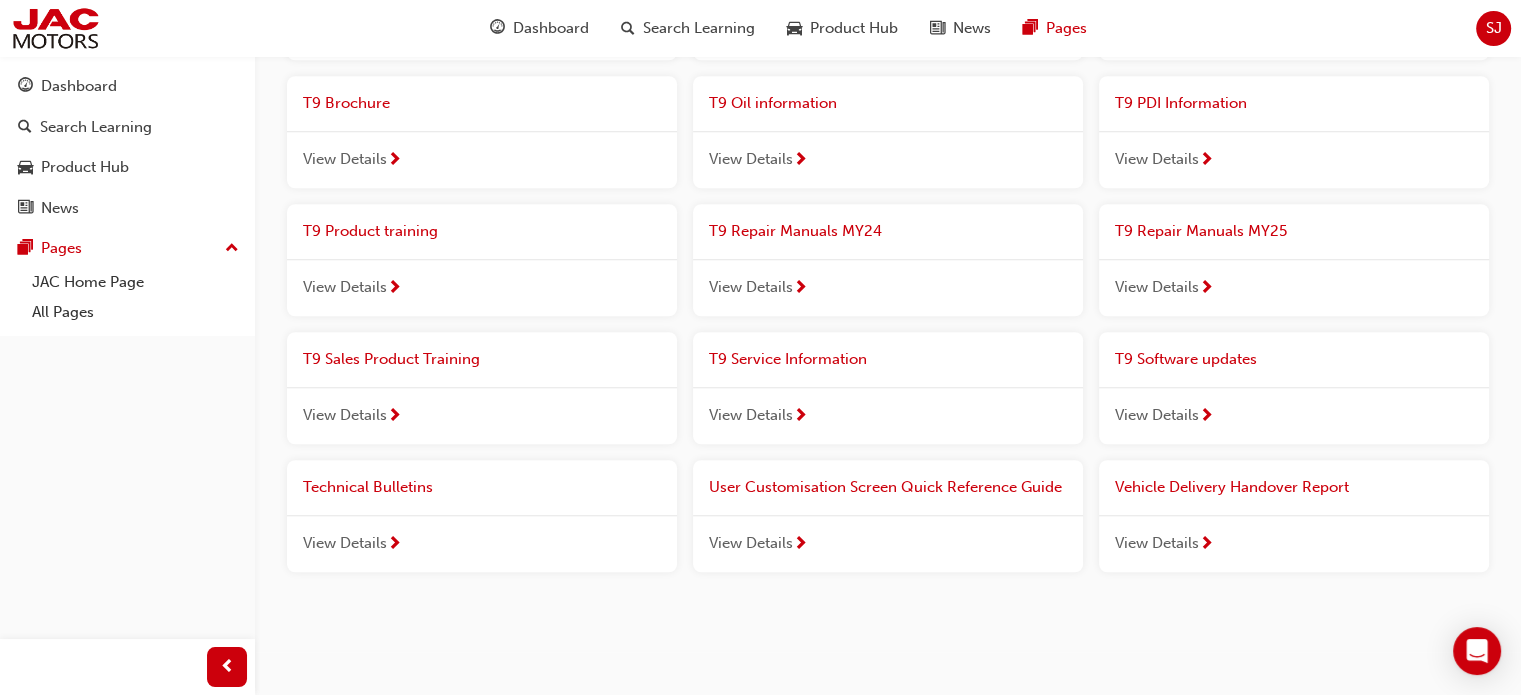 scroll, scrollTop: 1631, scrollLeft: 0, axis: vertical 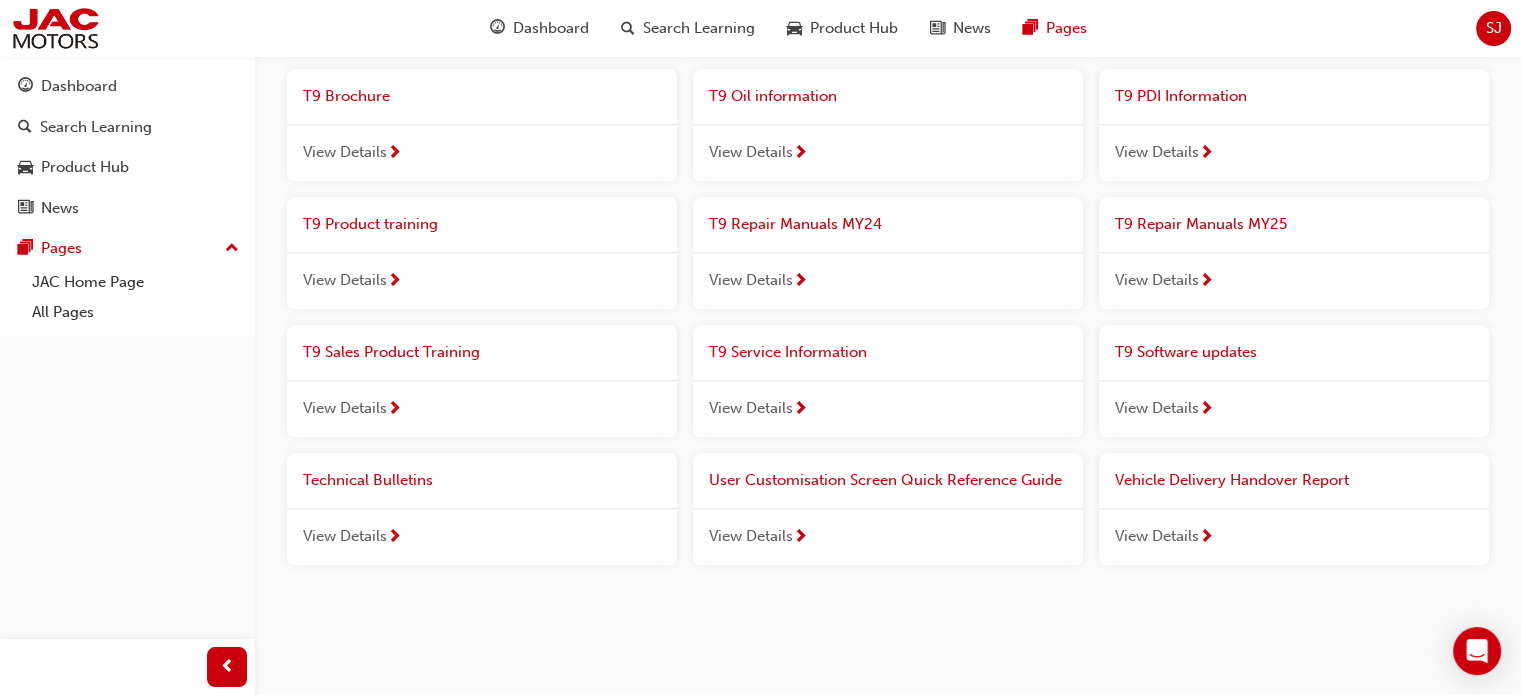 click on "View Details" at bounding box center (751, 536) 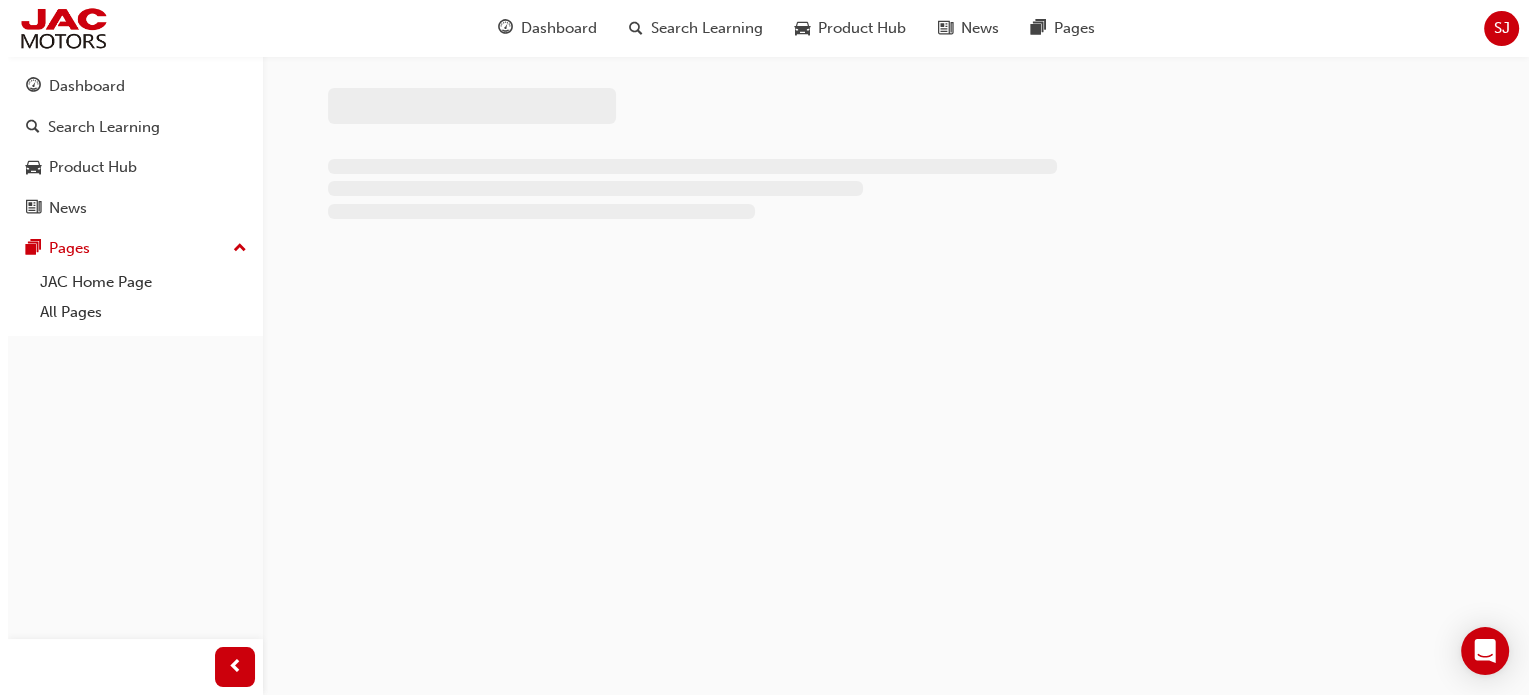 scroll, scrollTop: 0, scrollLeft: 0, axis: both 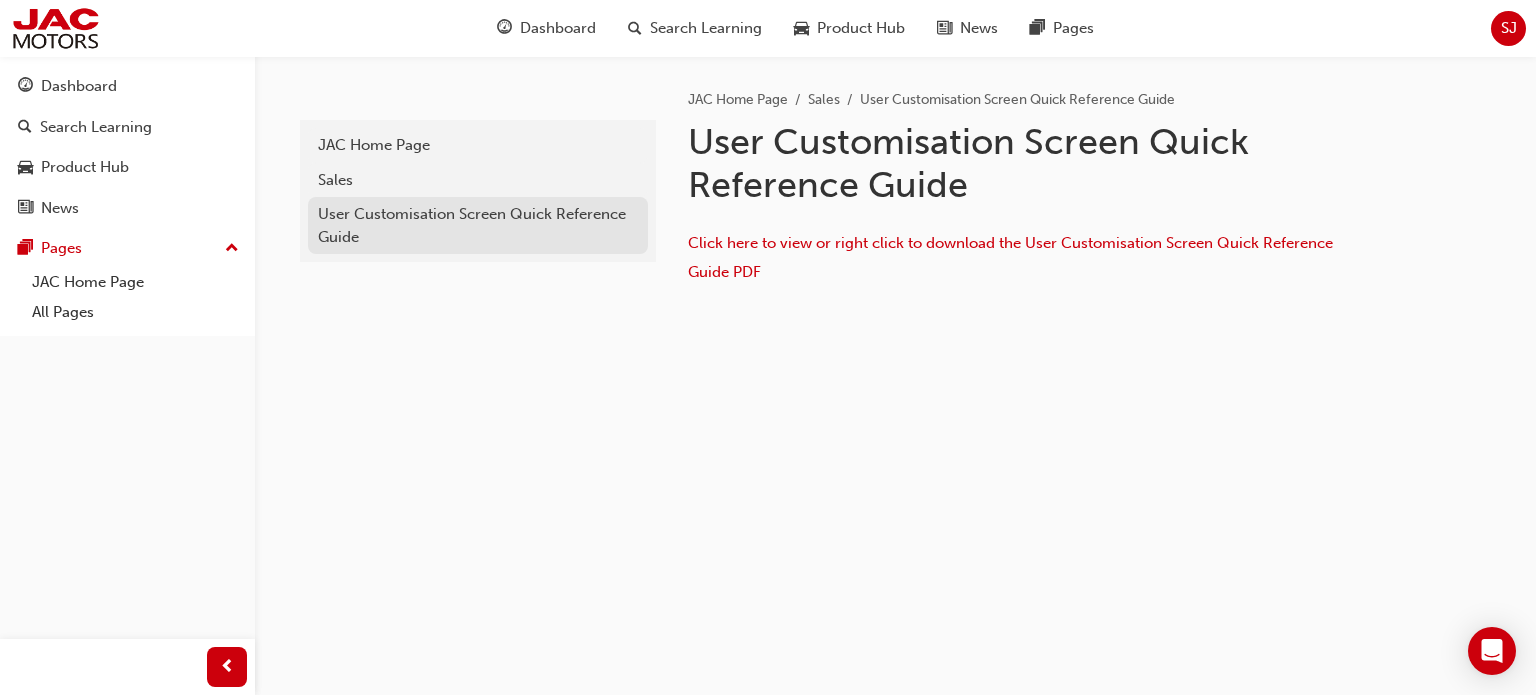 click on "User Customisation Screen Quick Reference Guide" at bounding box center [478, 225] 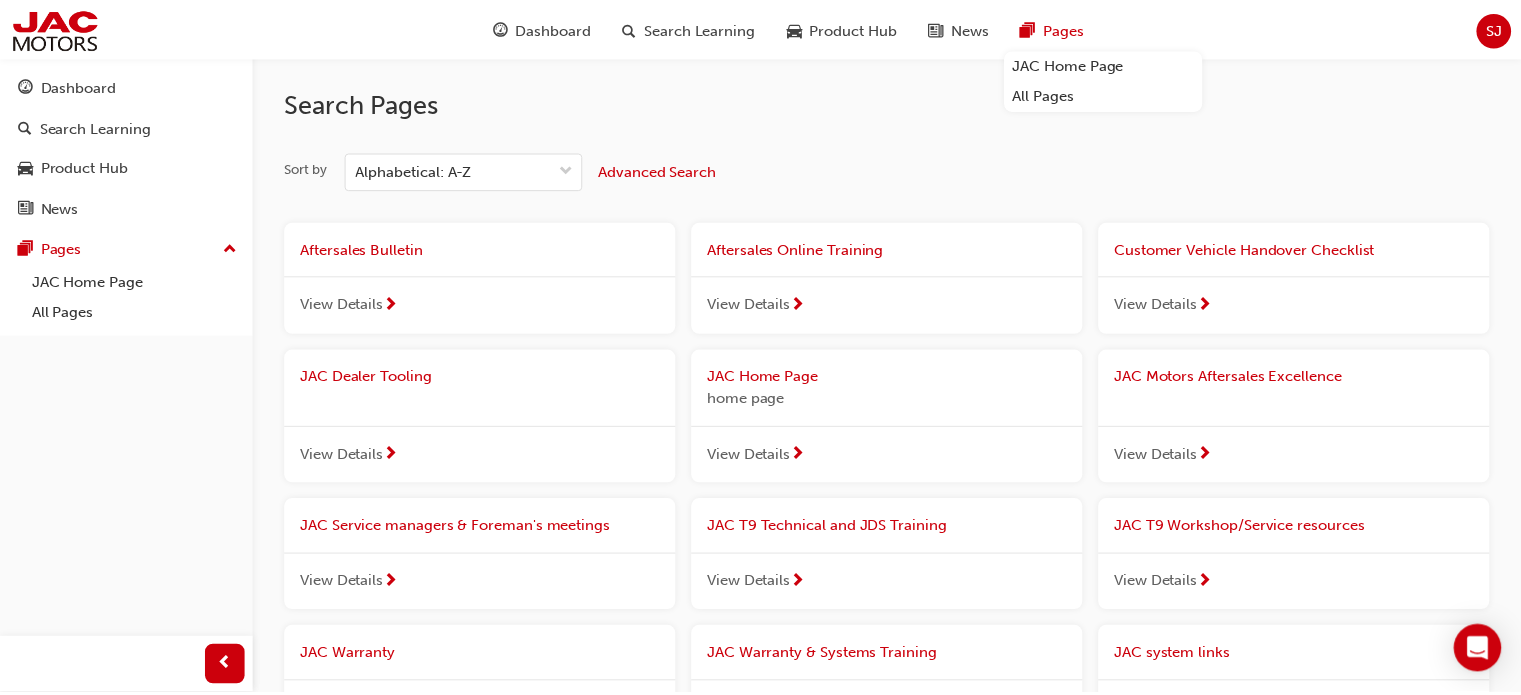 scroll, scrollTop: 1631, scrollLeft: 0, axis: vertical 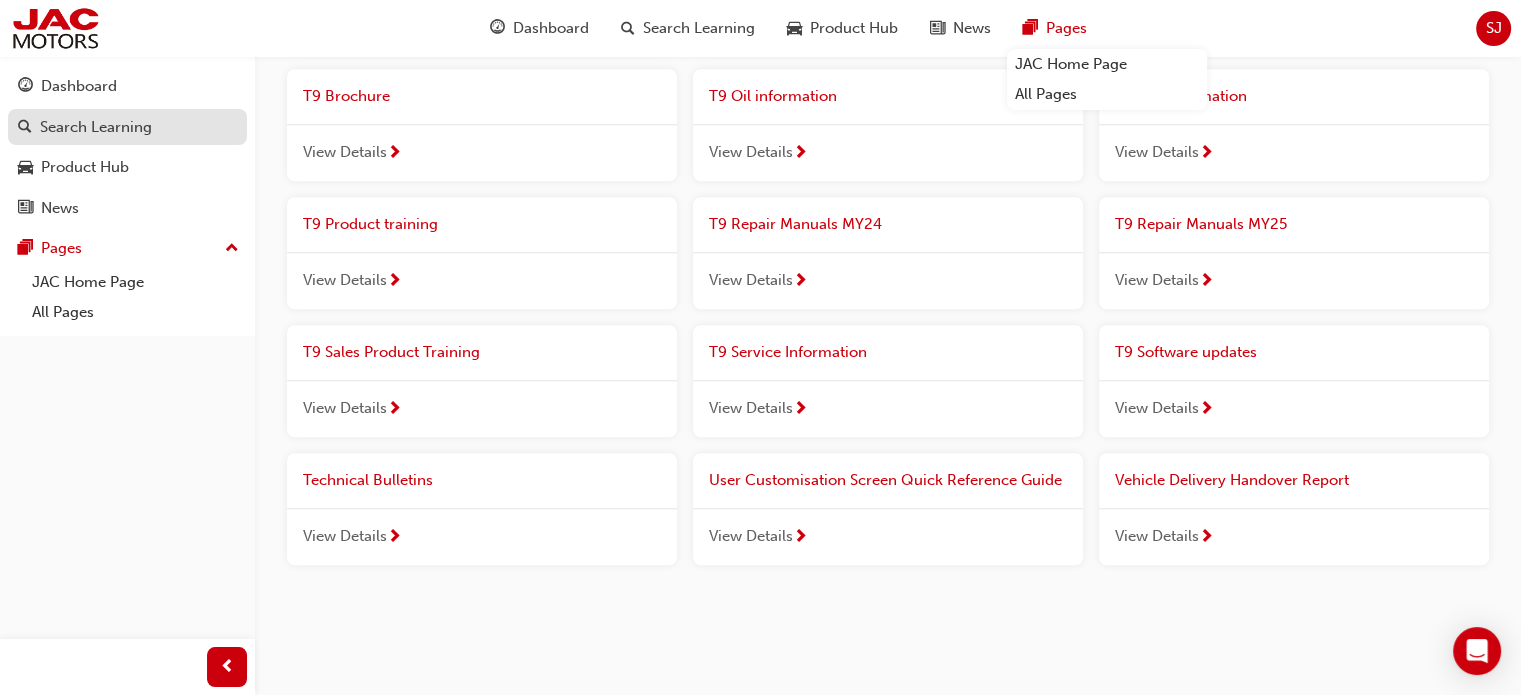 click on "Search Learning" at bounding box center (96, 127) 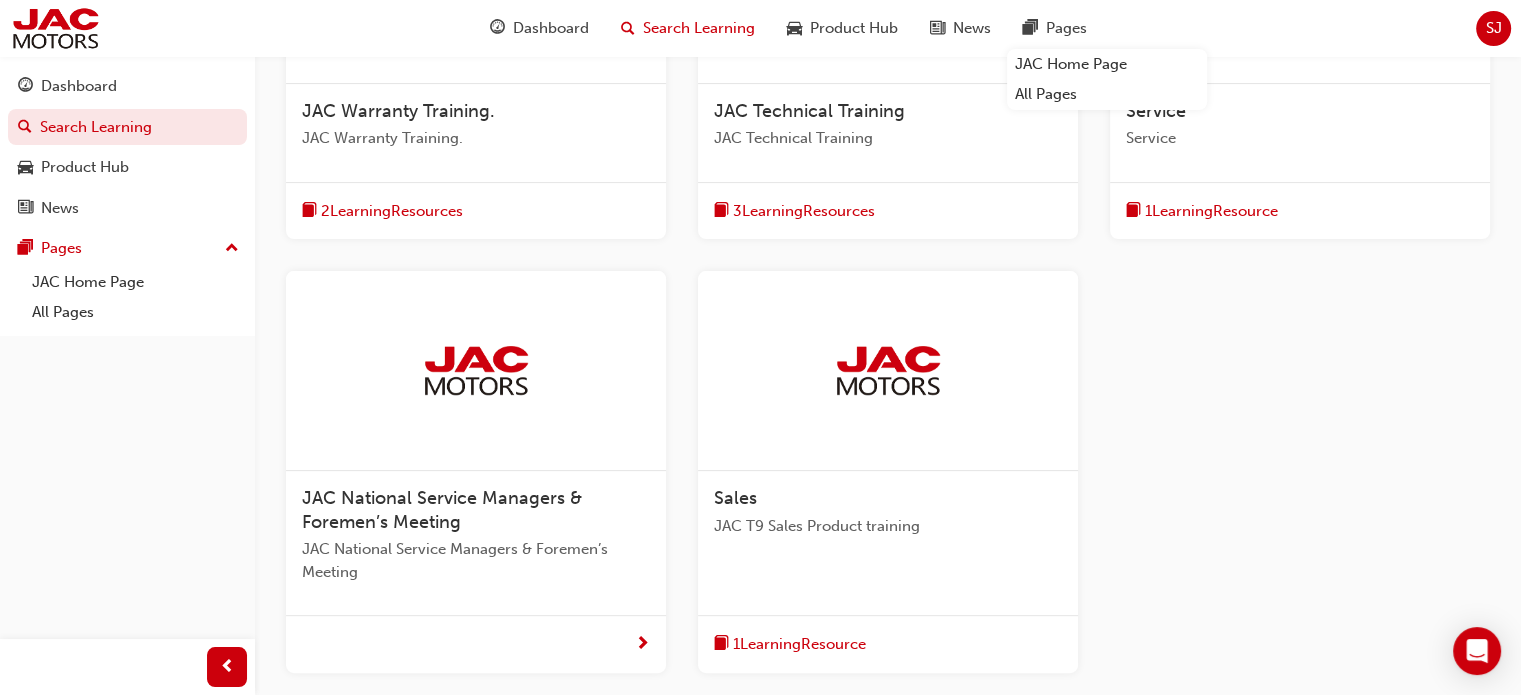 scroll, scrollTop: 300, scrollLeft: 0, axis: vertical 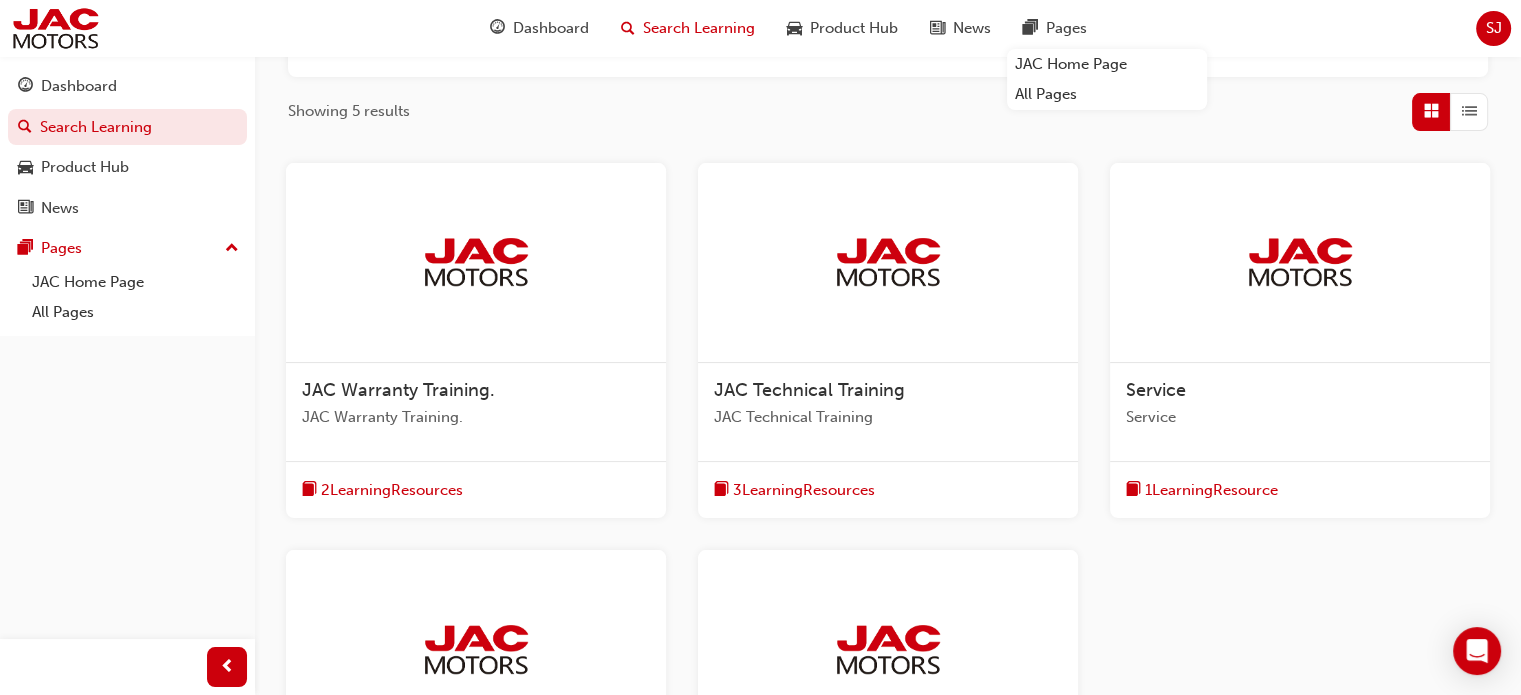 click at bounding box center [1300, 263] 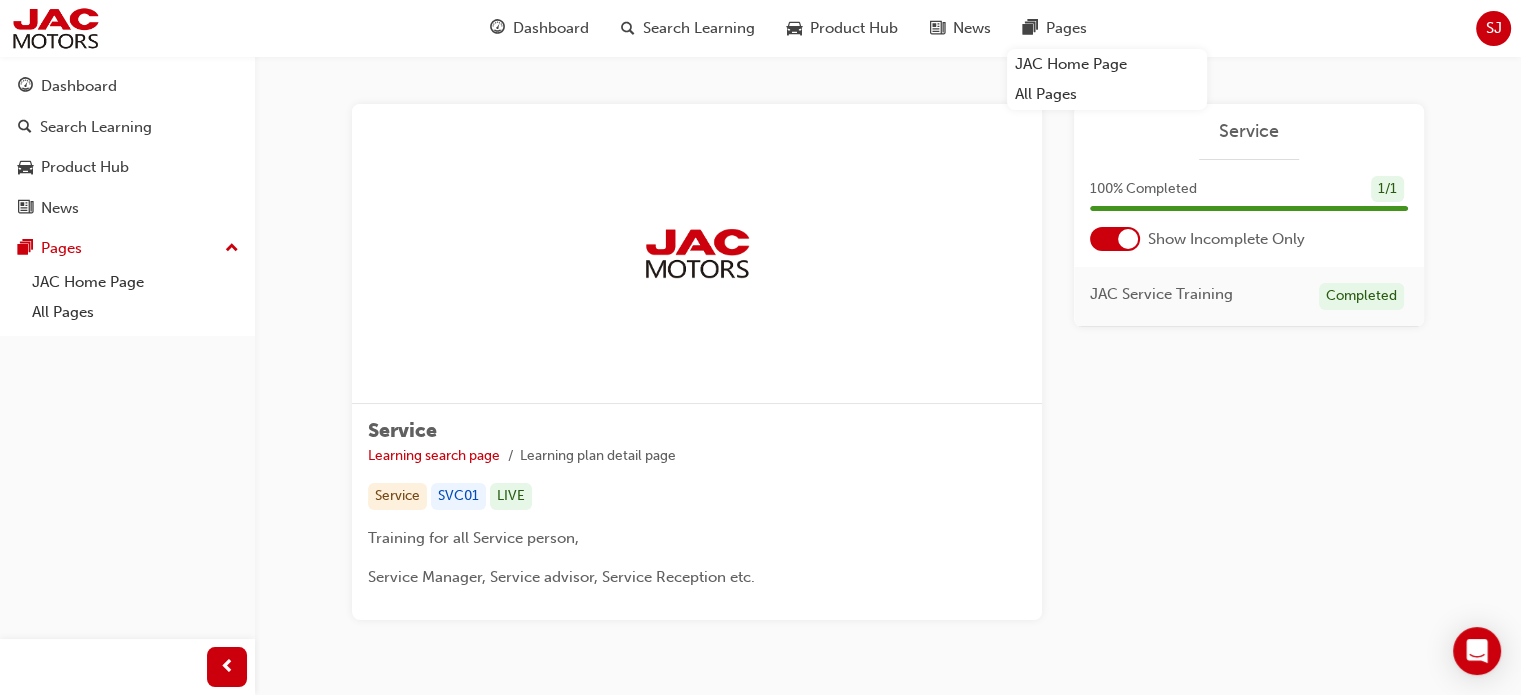 scroll, scrollTop: 0, scrollLeft: 0, axis: both 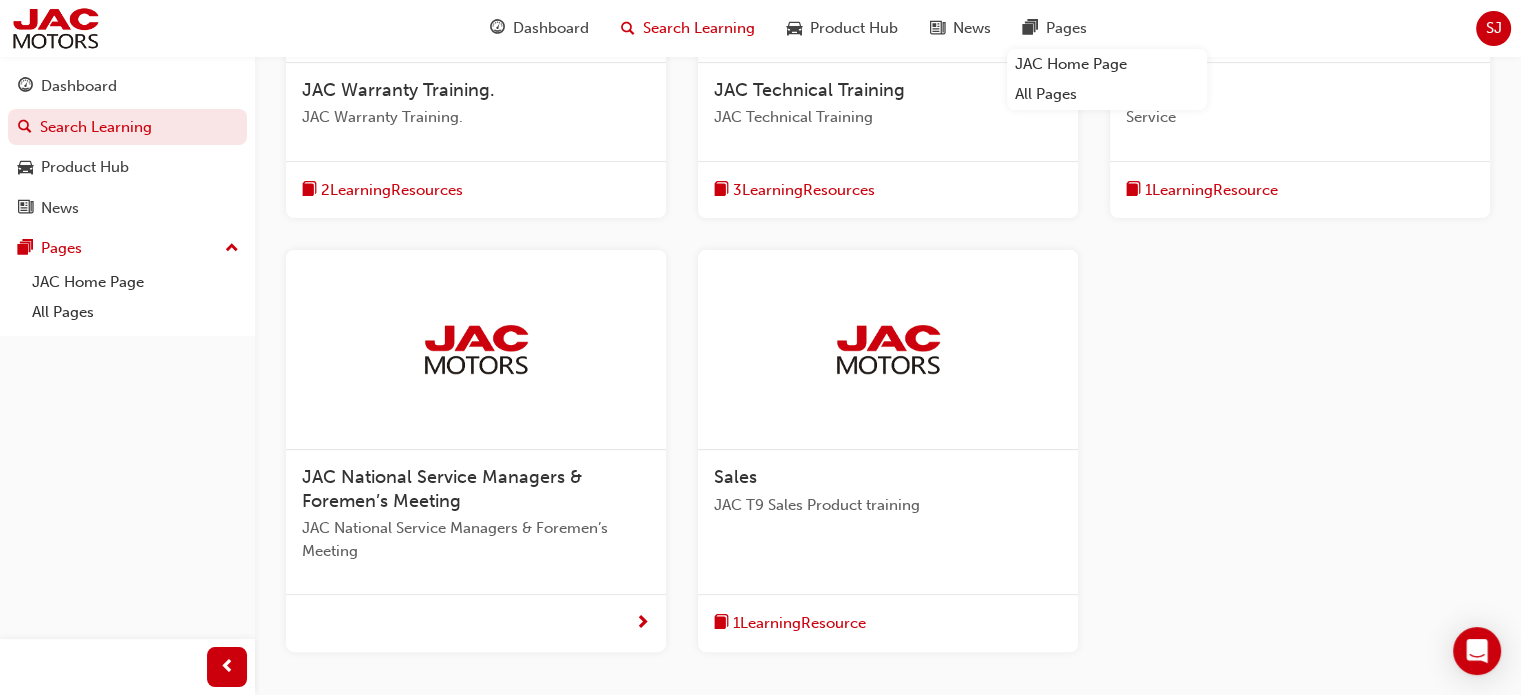 click on "Sales JAC T9 Sales Product training" at bounding box center (888, 499) 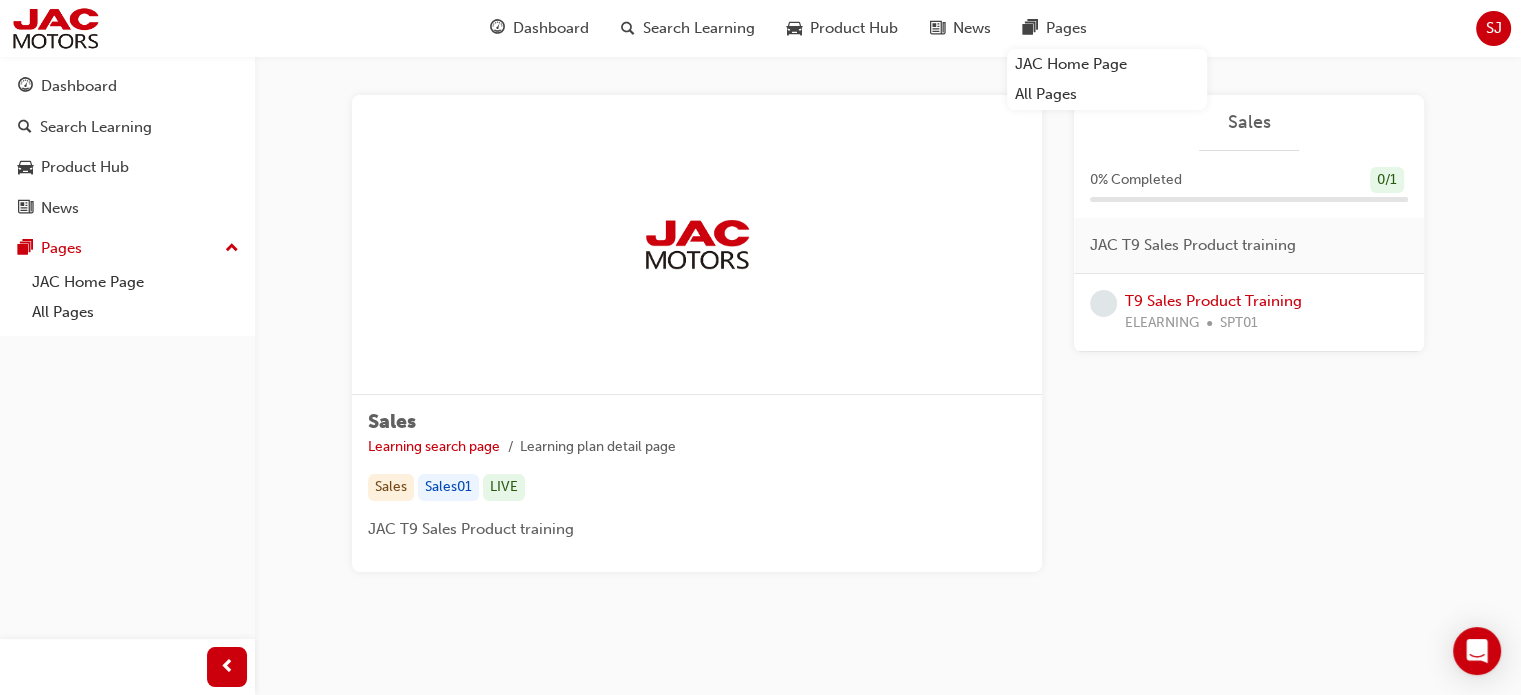 scroll, scrollTop: 0, scrollLeft: 0, axis: both 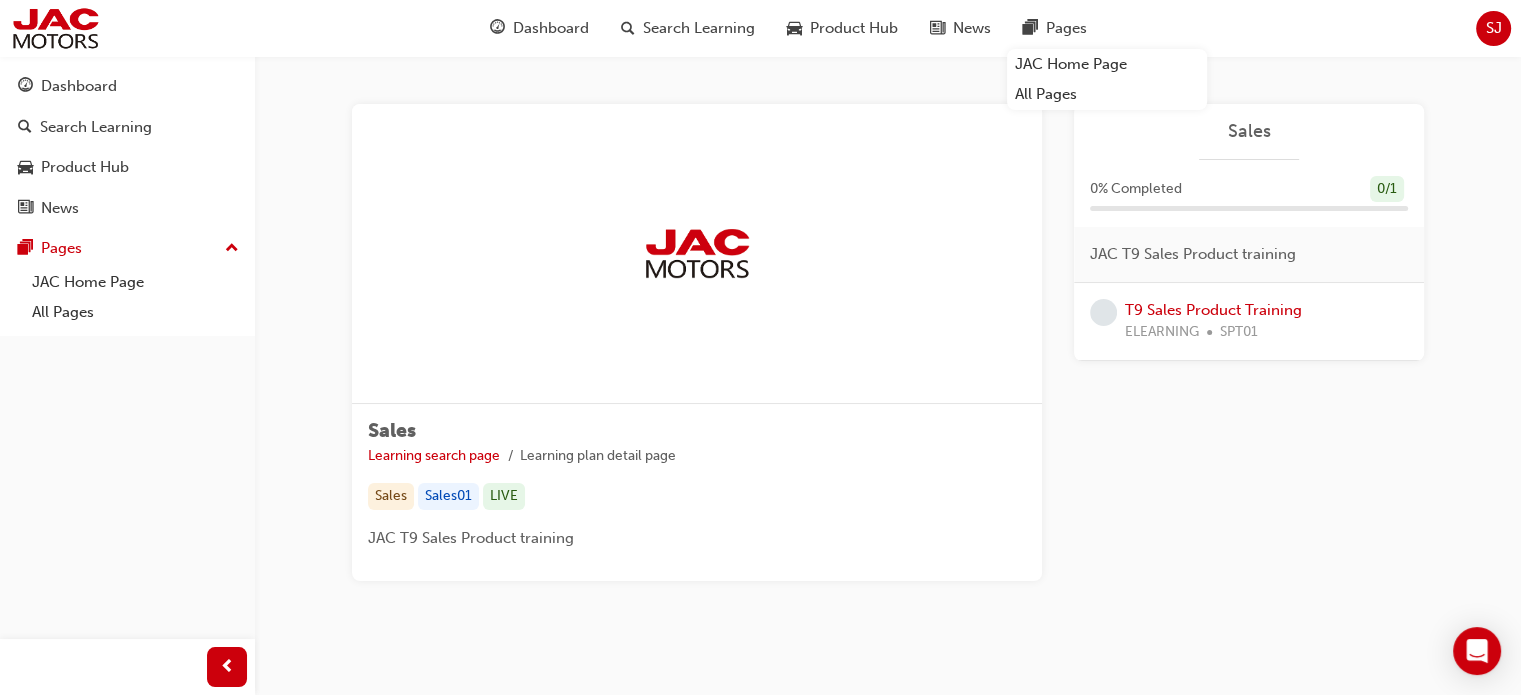 click at bounding box center (697, 253) 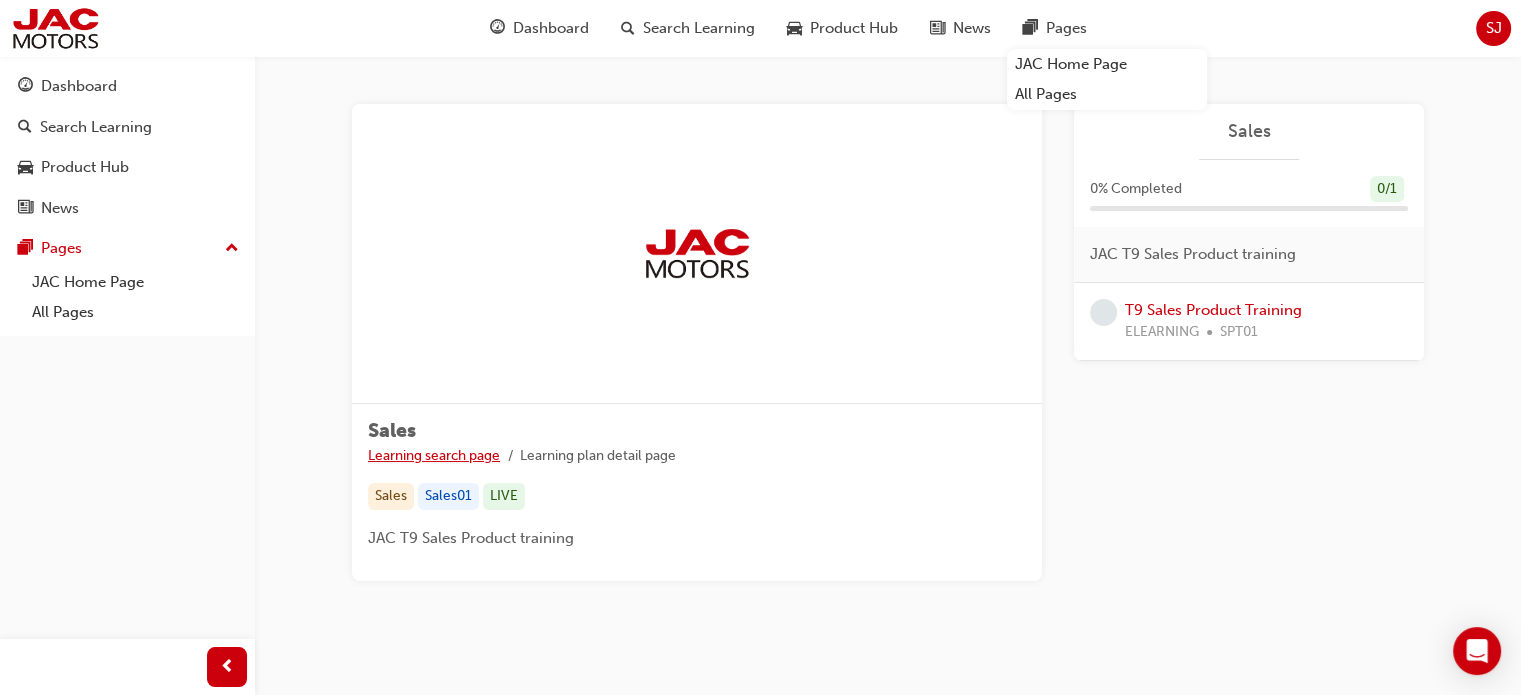 click on "Learning search page" at bounding box center (434, 455) 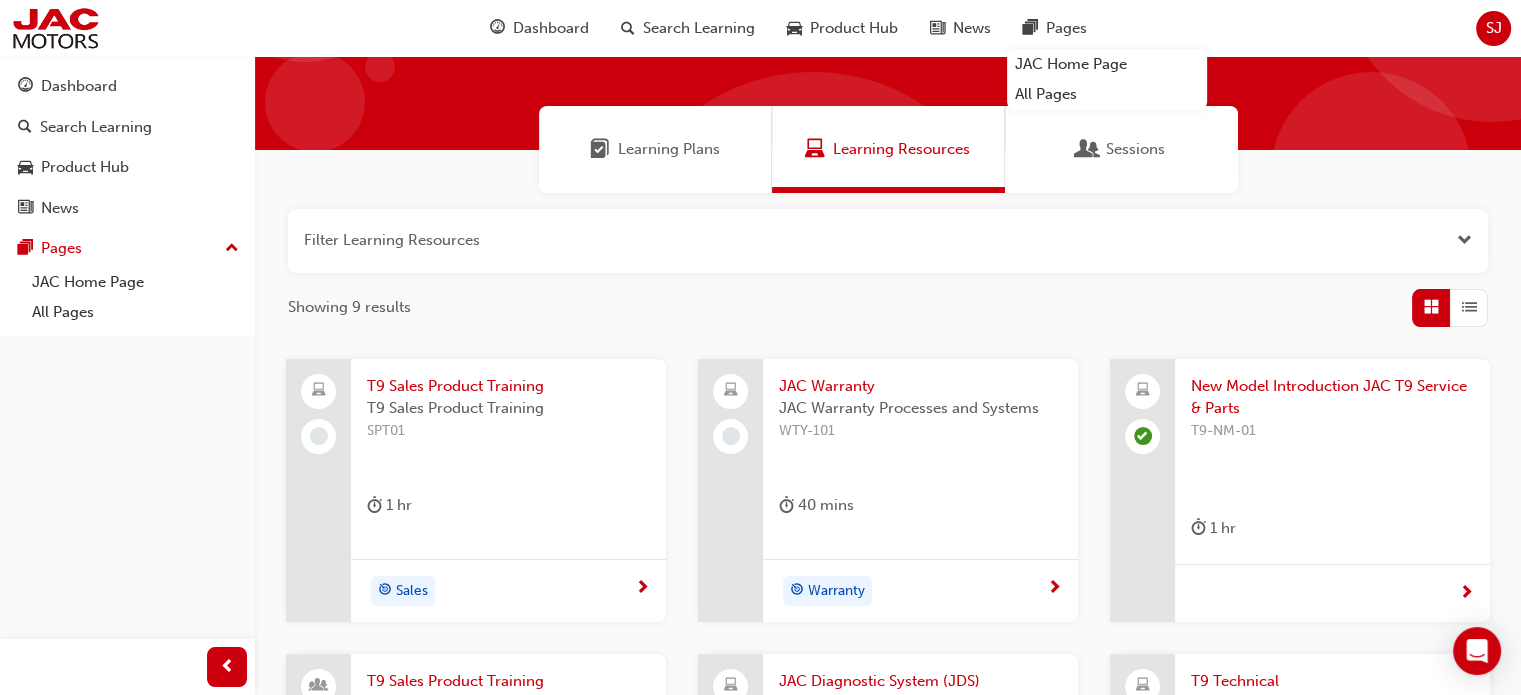 scroll, scrollTop: 100, scrollLeft: 0, axis: vertical 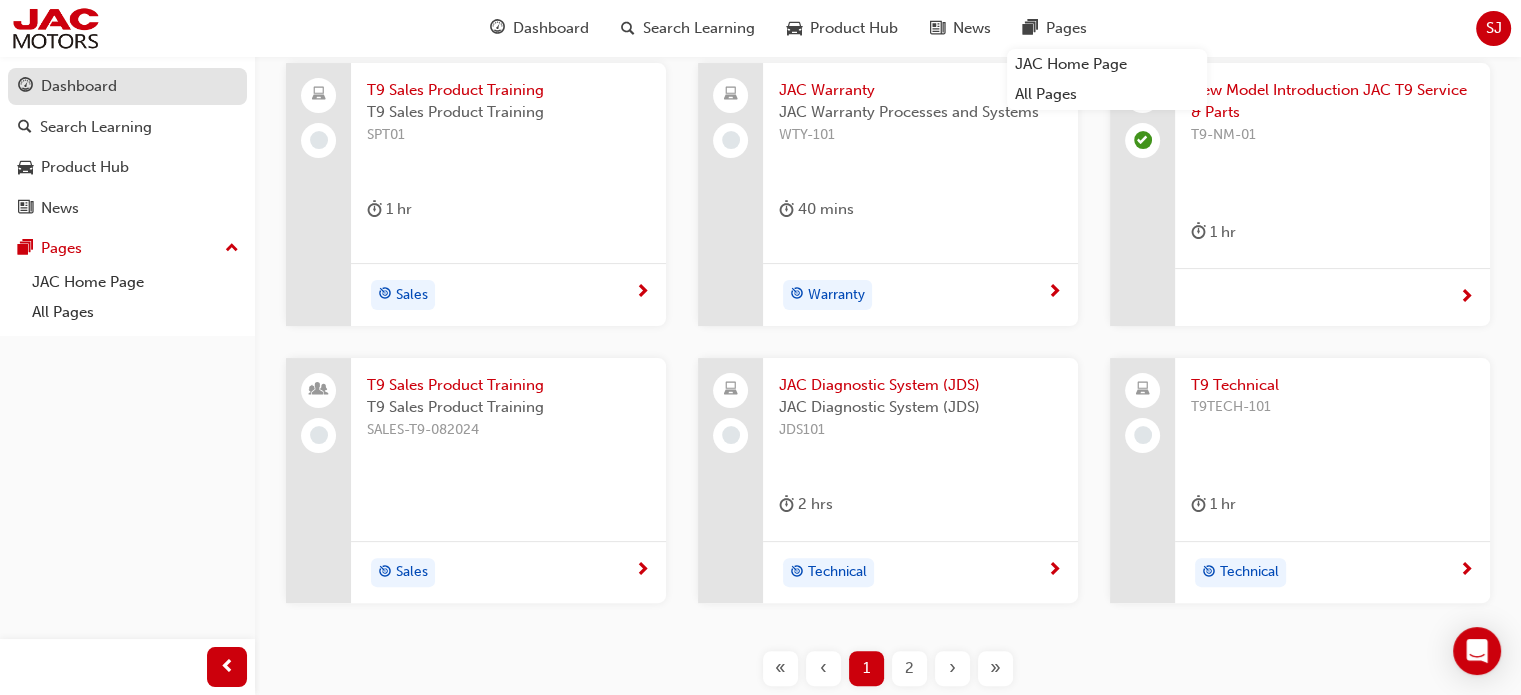 click at bounding box center (25, 86) 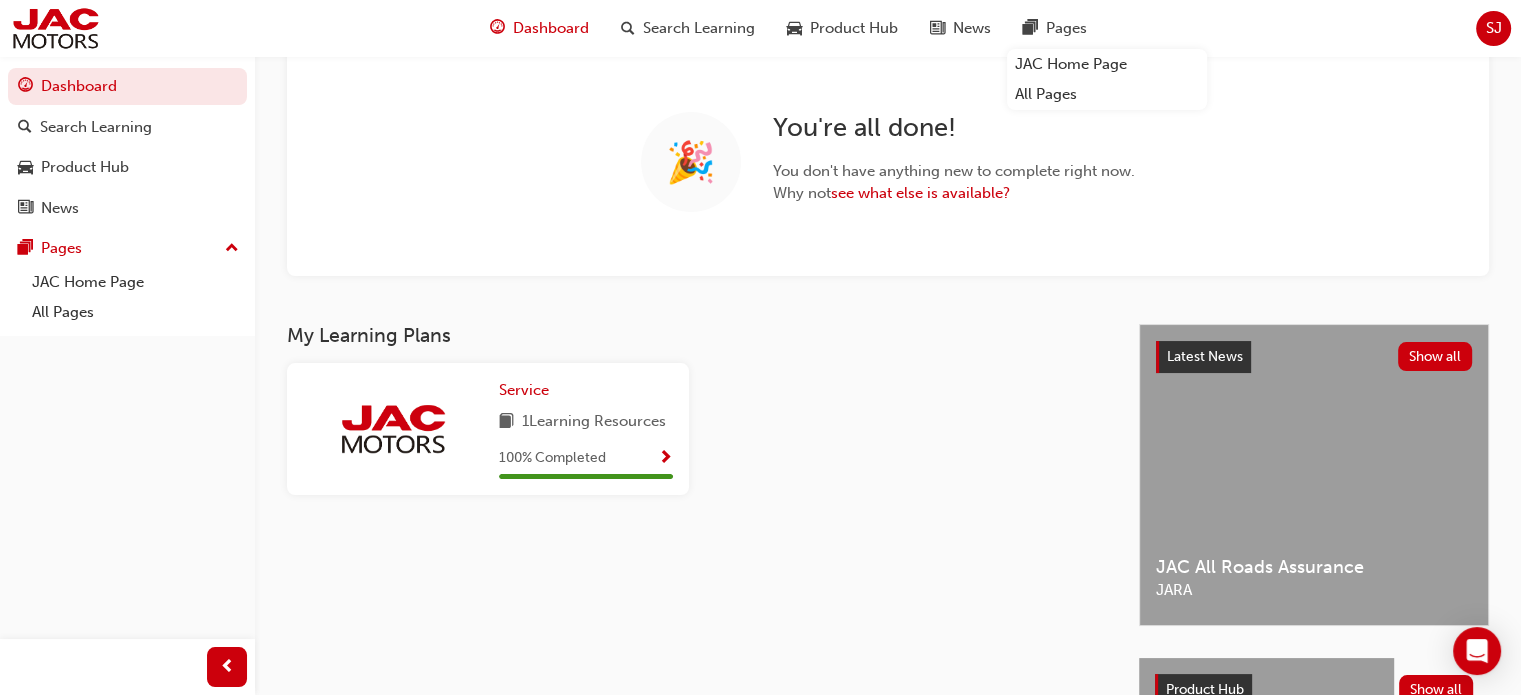 scroll, scrollTop: 0, scrollLeft: 0, axis: both 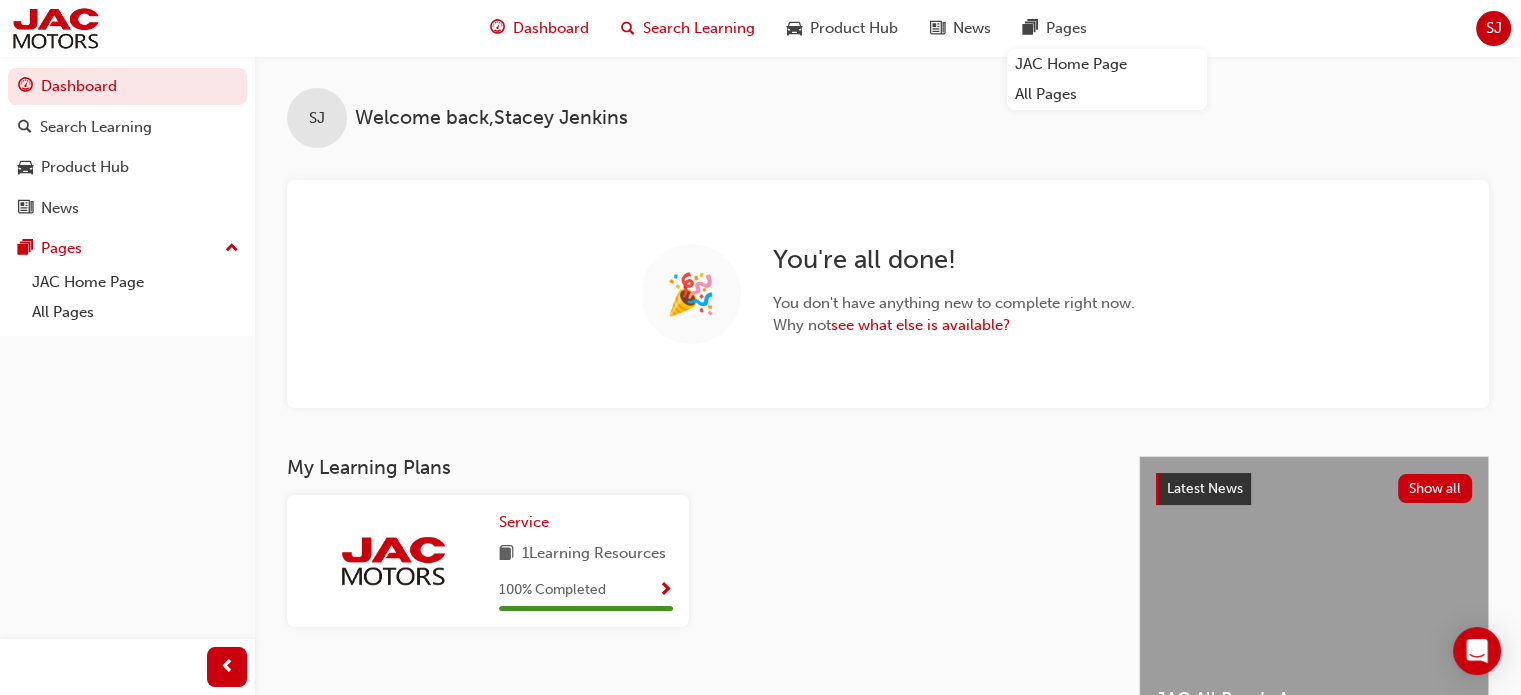 click on "Search Learning" at bounding box center [699, 28] 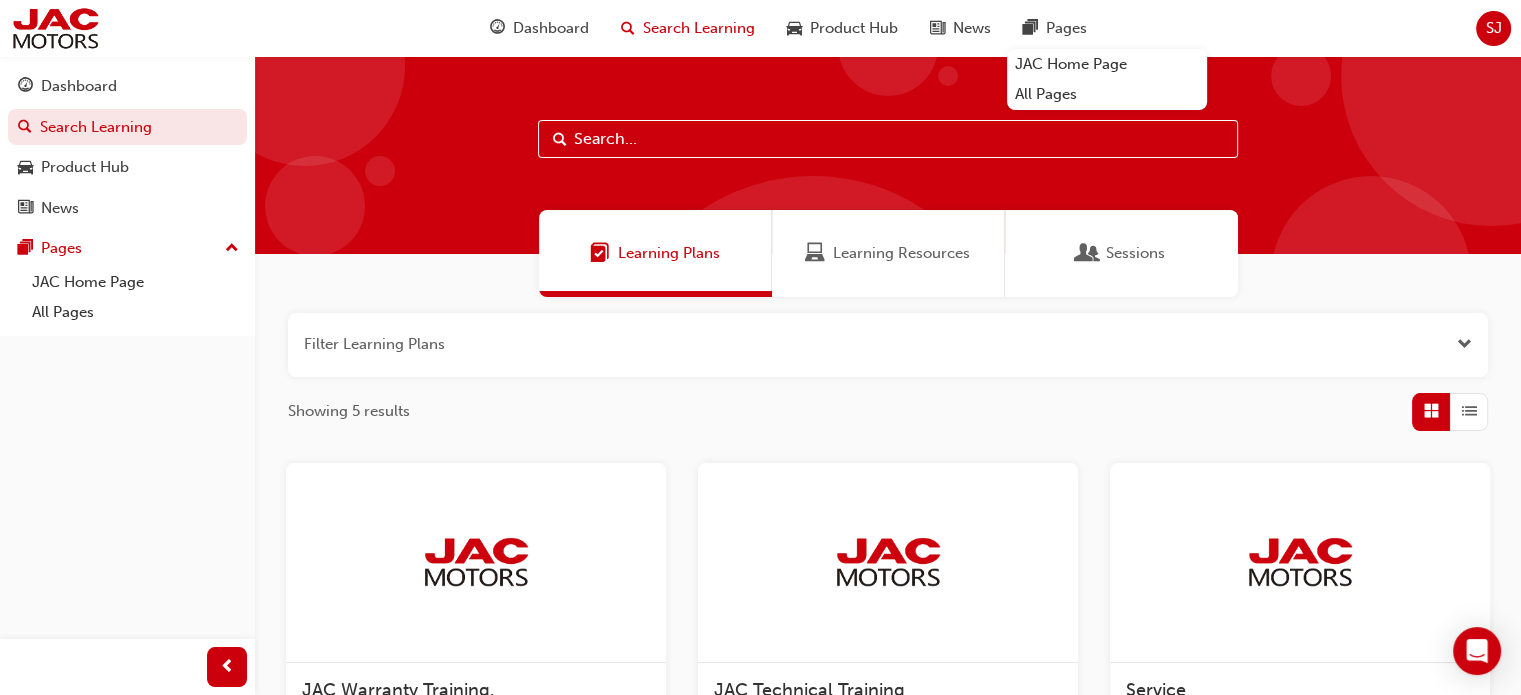 click at bounding box center (888, 139) 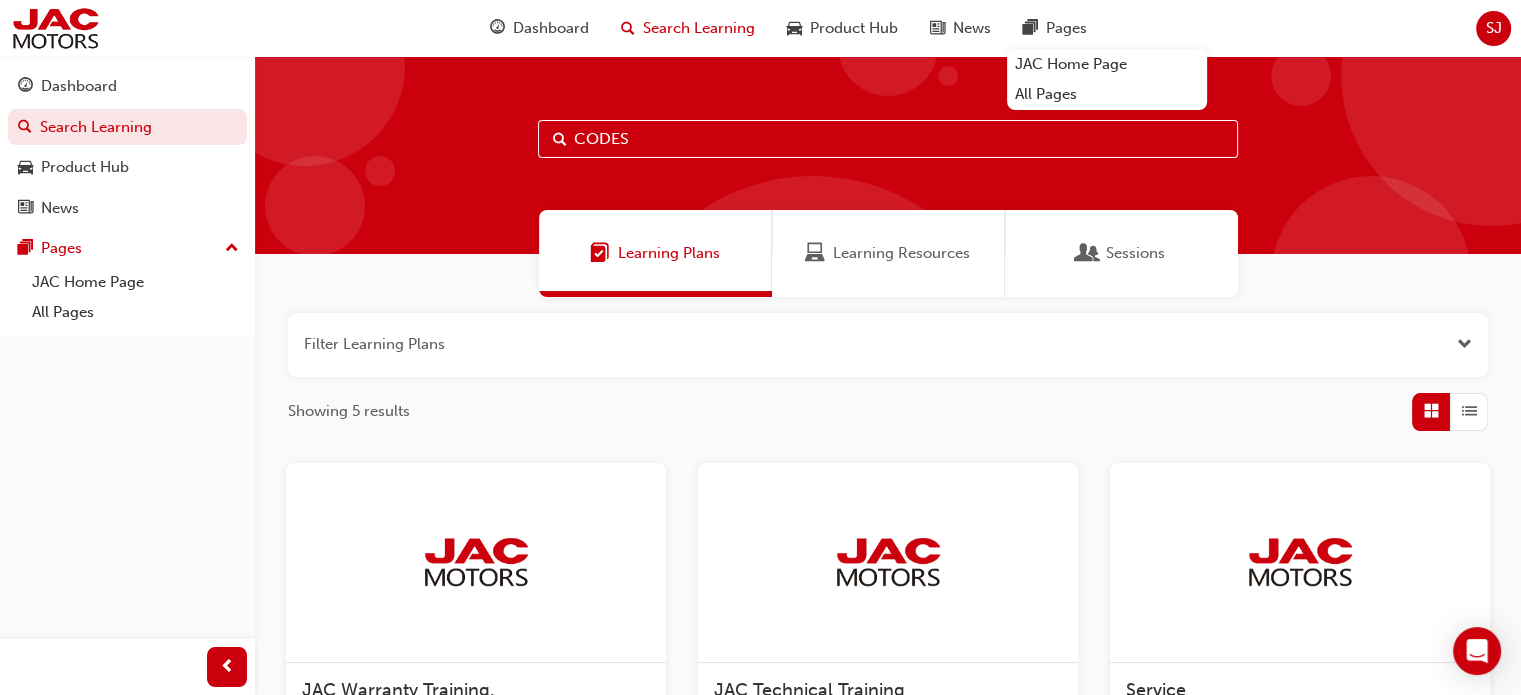 type on "CODES" 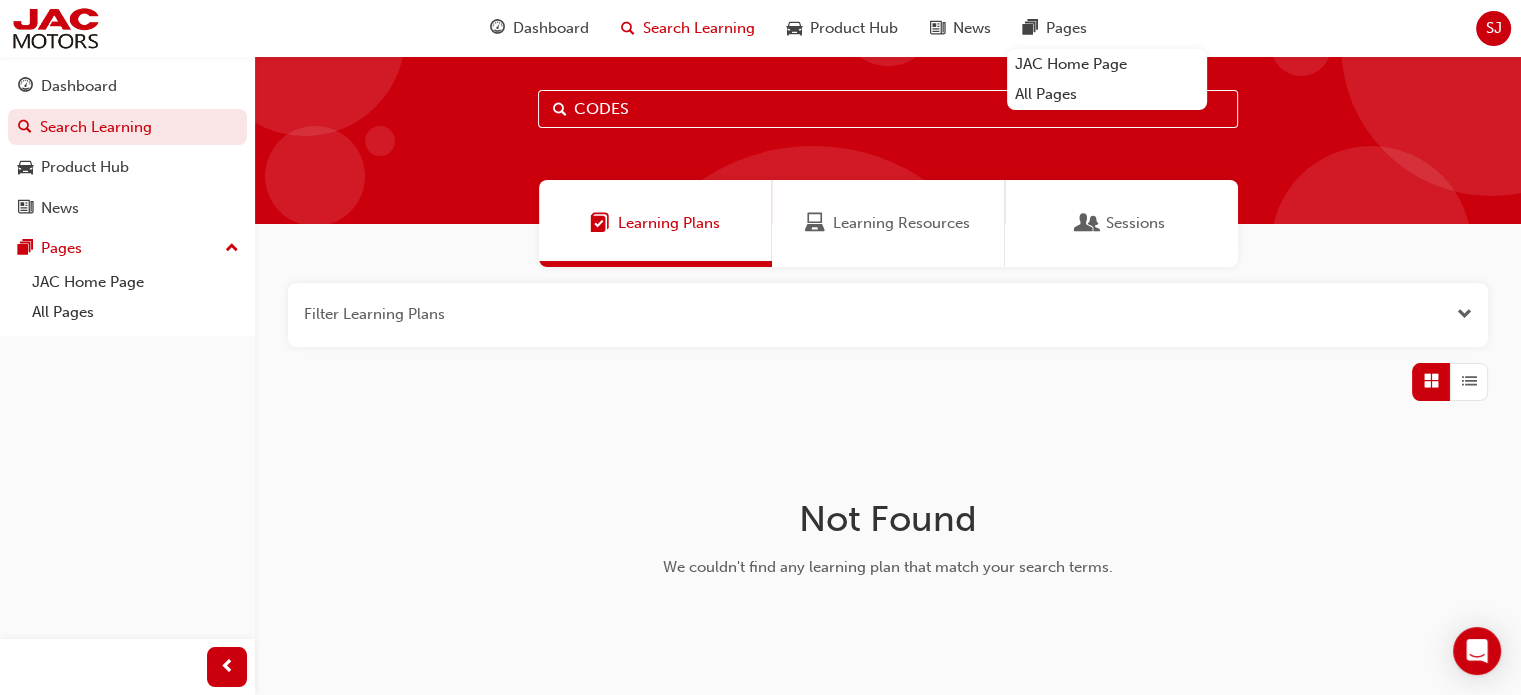 scroll, scrollTop: 0, scrollLeft: 0, axis: both 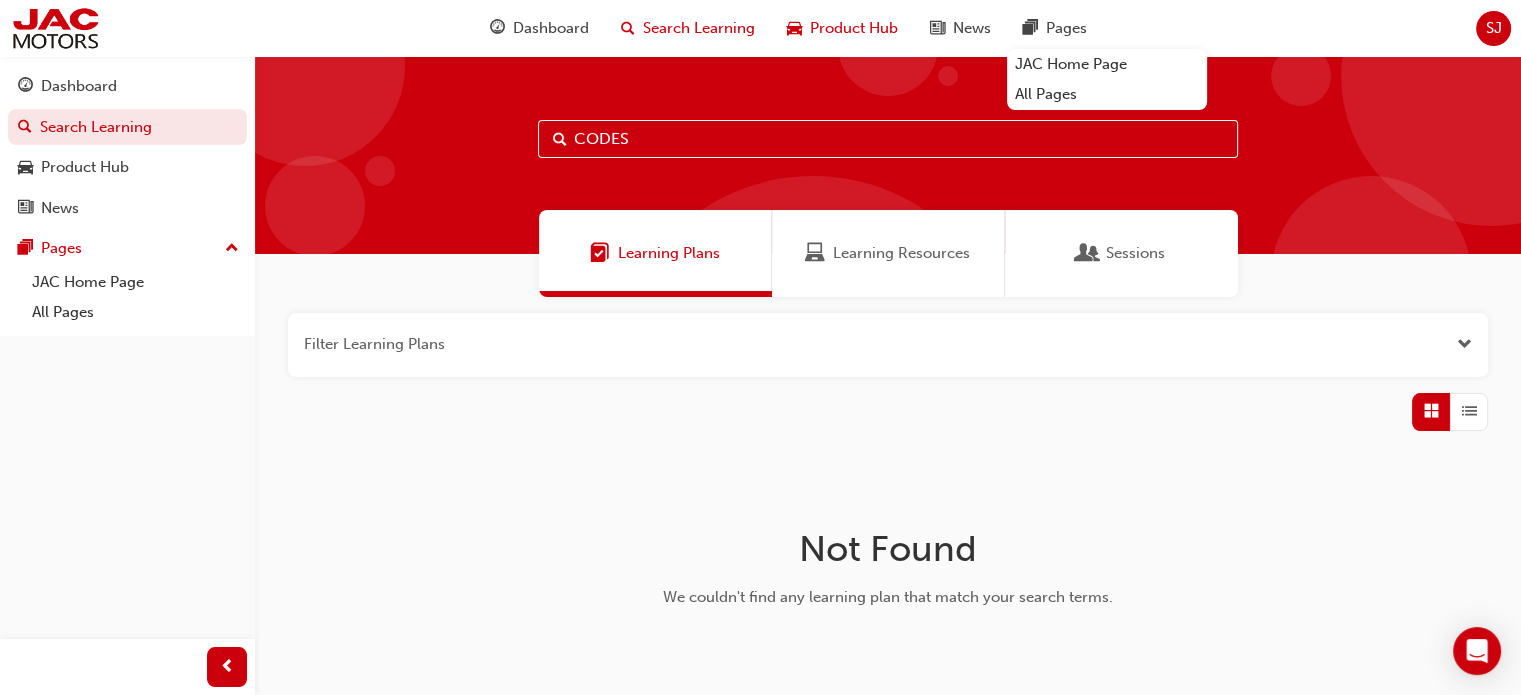 click on "Product Hub" at bounding box center (854, 28) 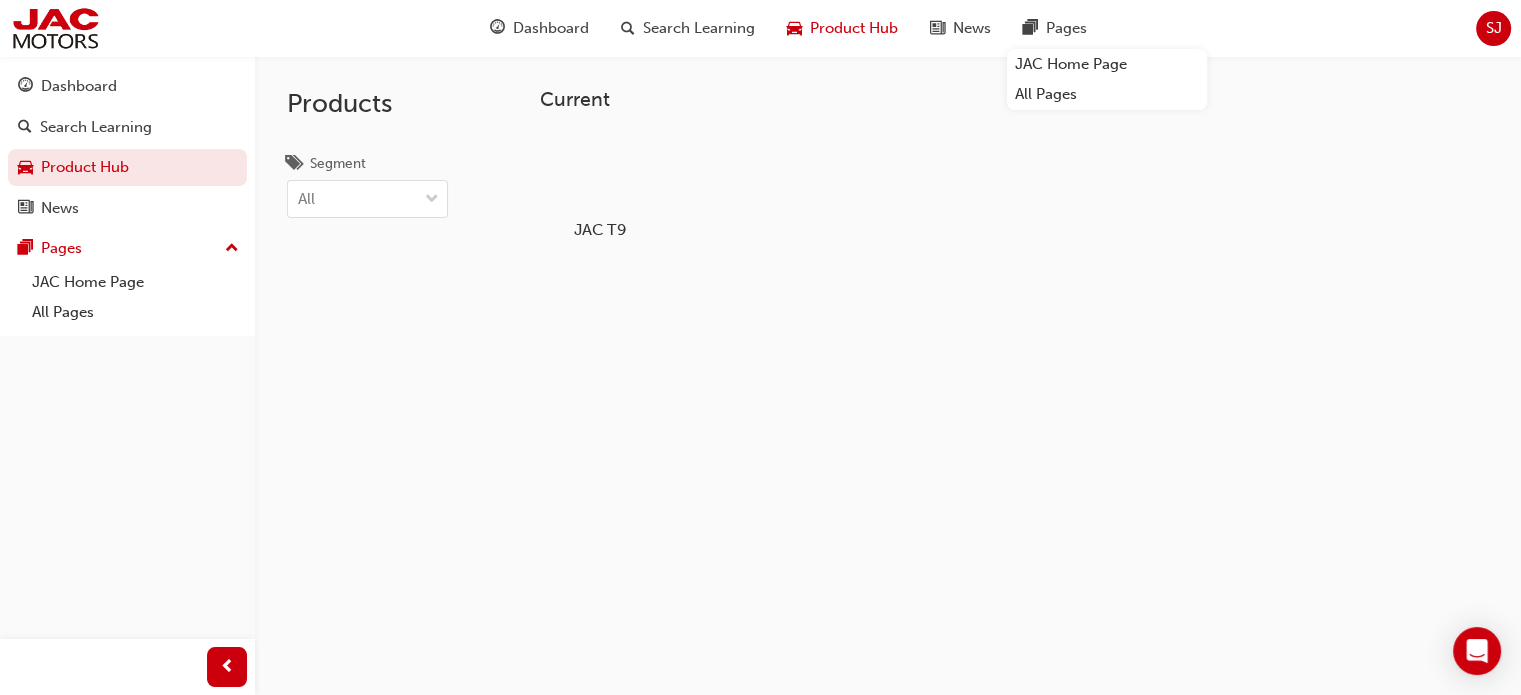 click at bounding box center (600, 172) 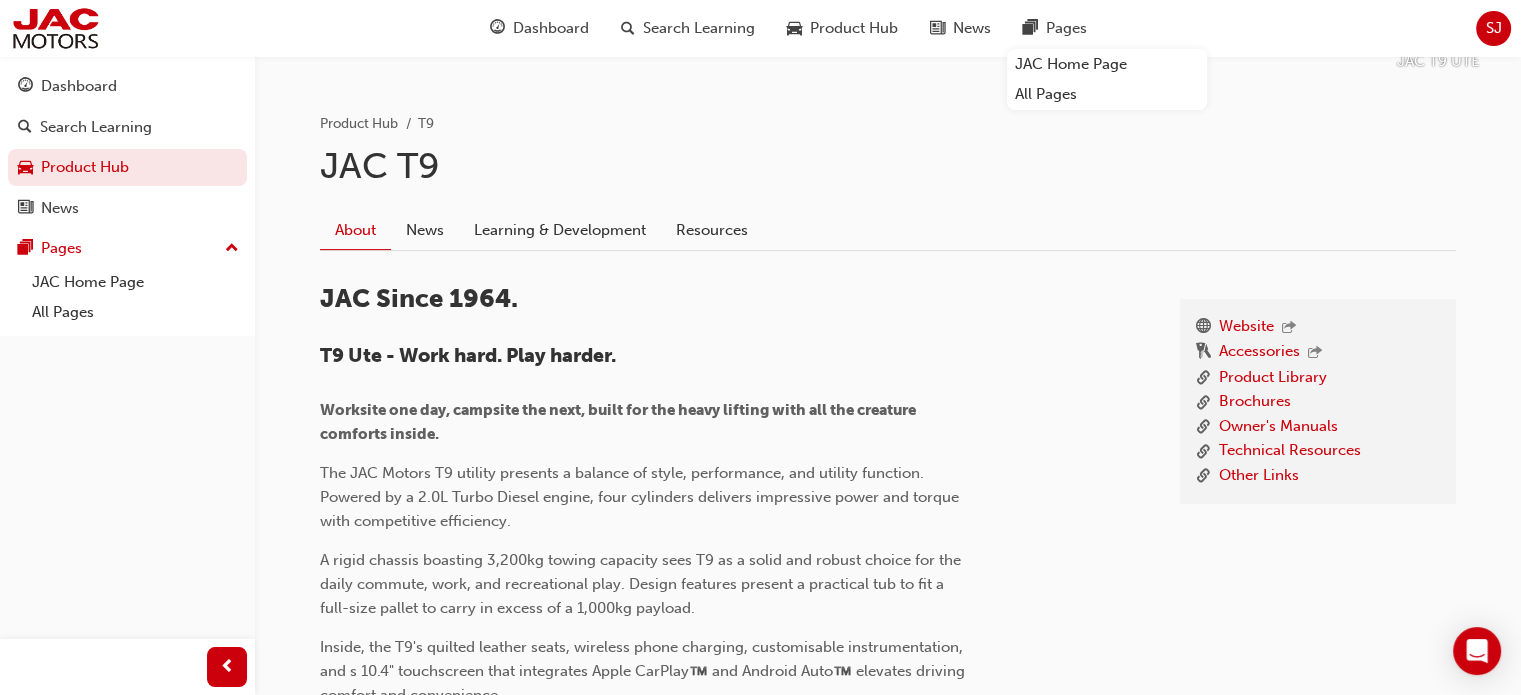 scroll, scrollTop: 400, scrollLeft: 0, axis: vertical 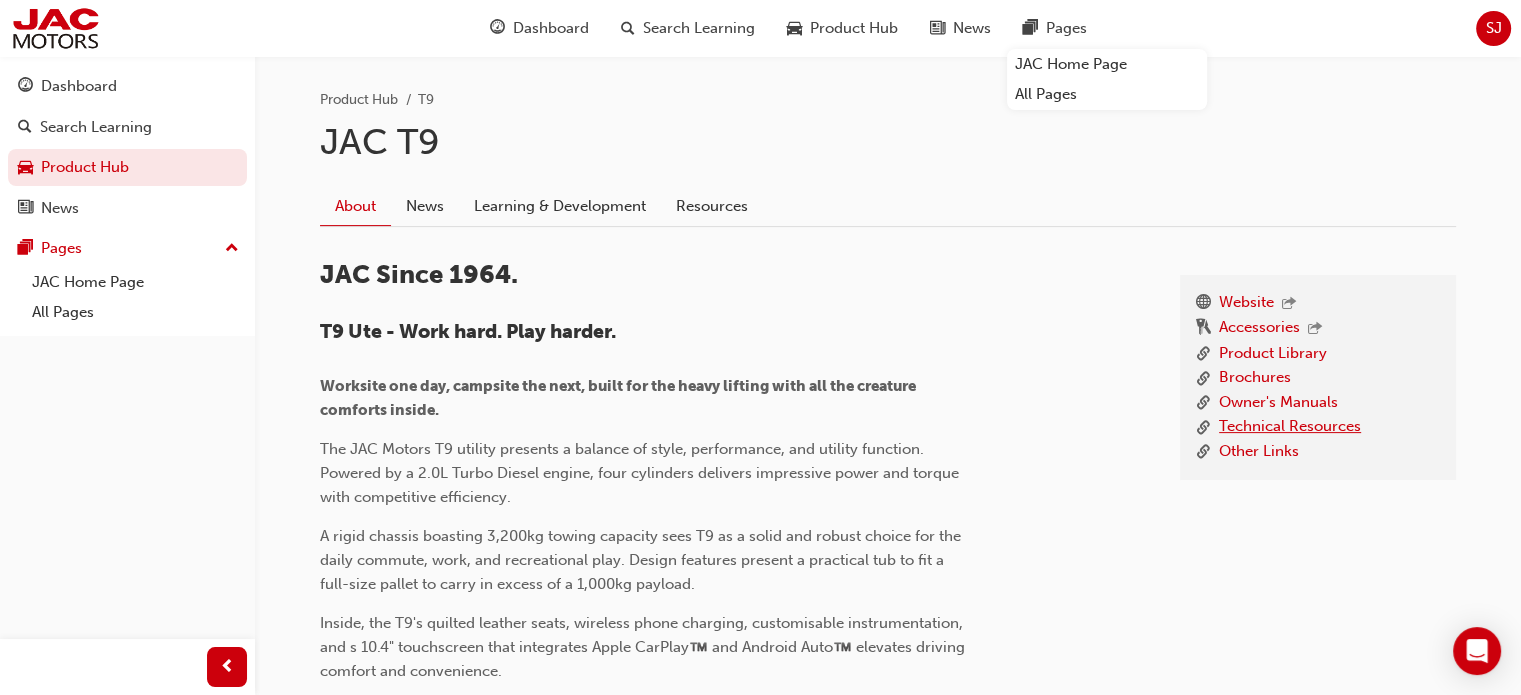 click on "Technical Resources" at bounding box center (1290, 427) 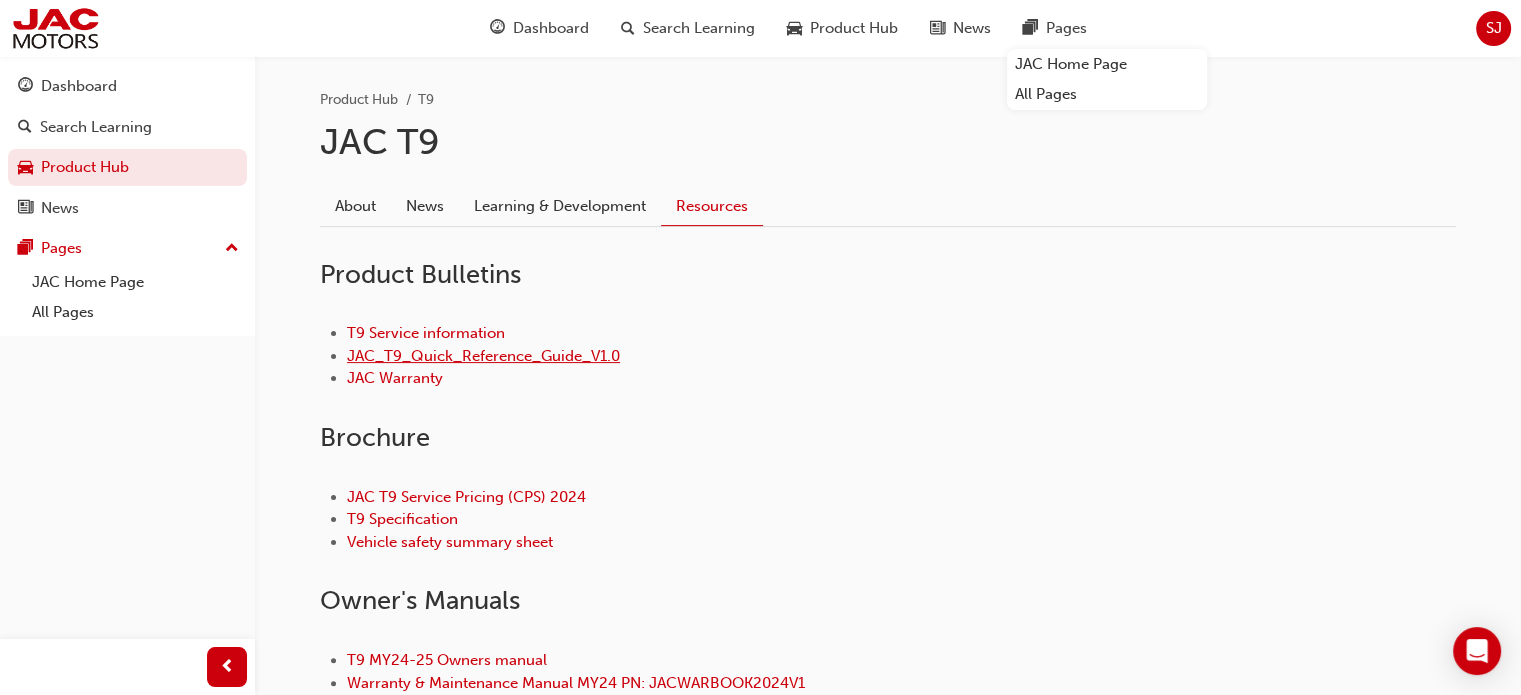 click on "JAC_T9_Quick_Reference_Guide_V1.0" at bounding box center [483, 356] 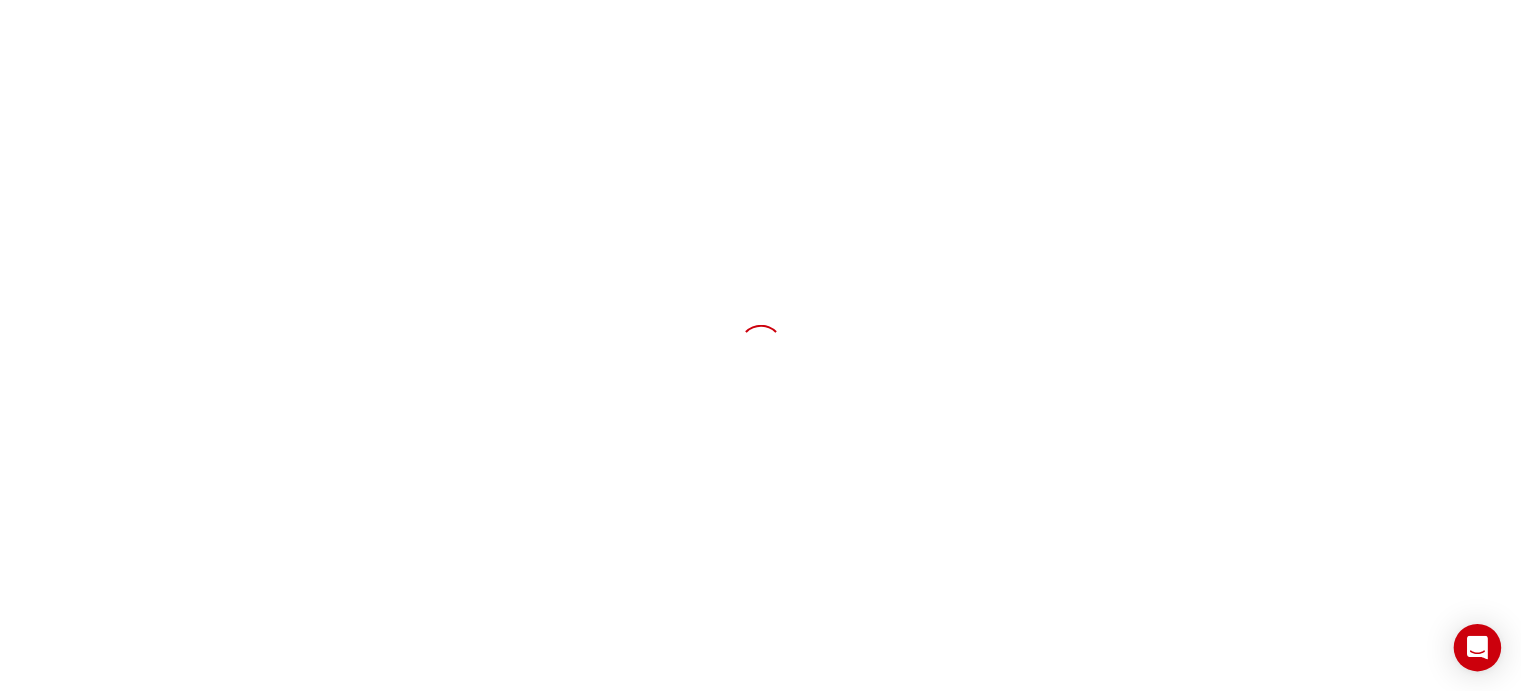 scroll, scrollTop: 0, scrollLeft: 0, axis: both 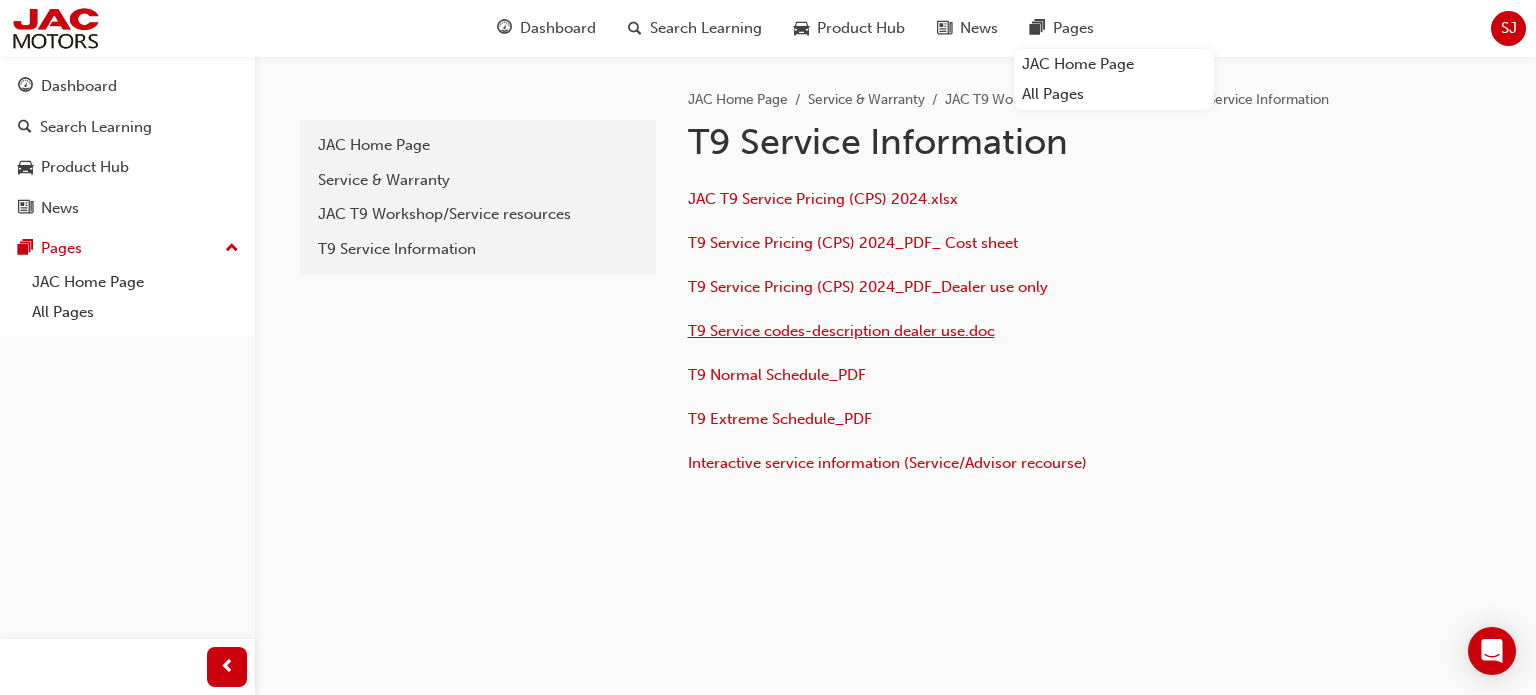 click on "T9 Service codes-description dealer use.doc" at bounding box center (841, 331) 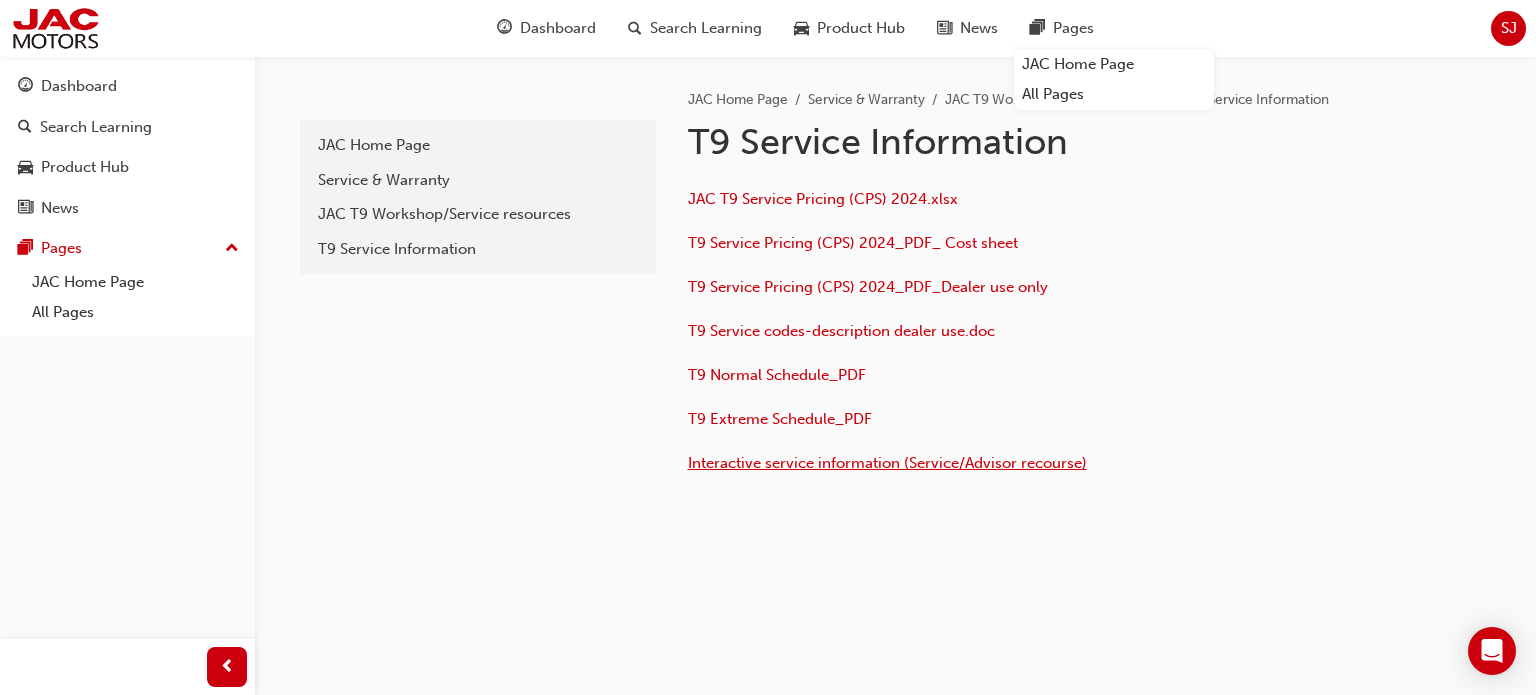 click on "Interactive service information (Service/Advisor recourse)" at bounding box center (887, 463) 